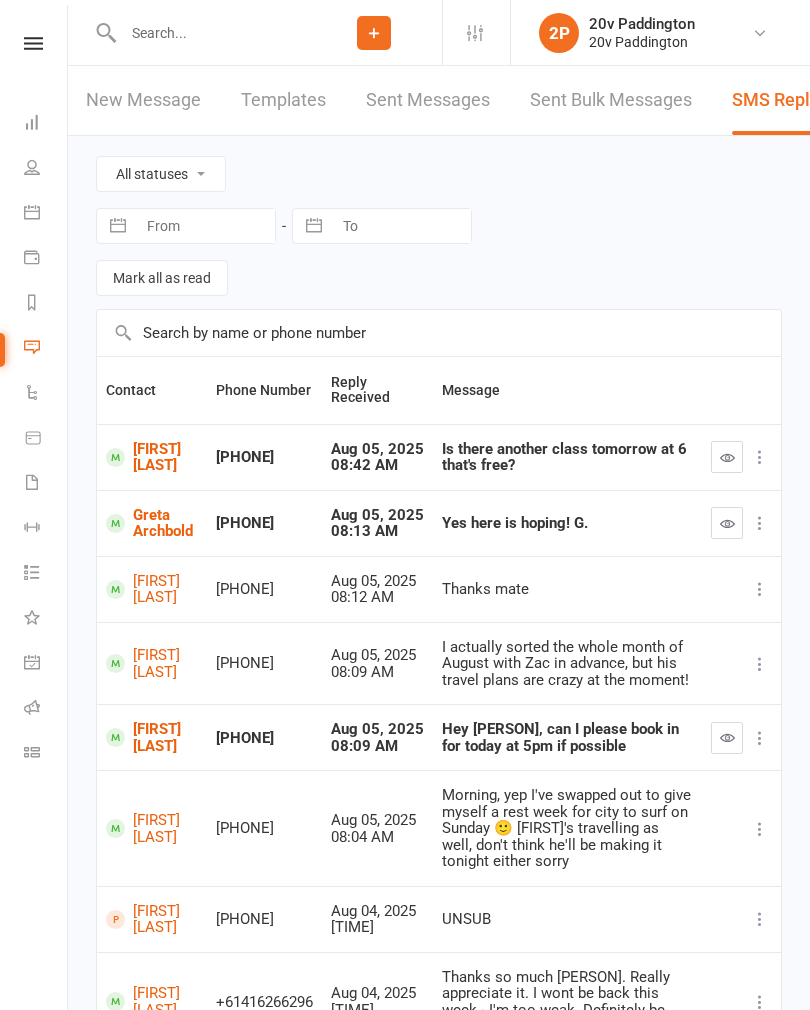 scroll, scrollTop: 0, scrollLeft: 0, axis: both 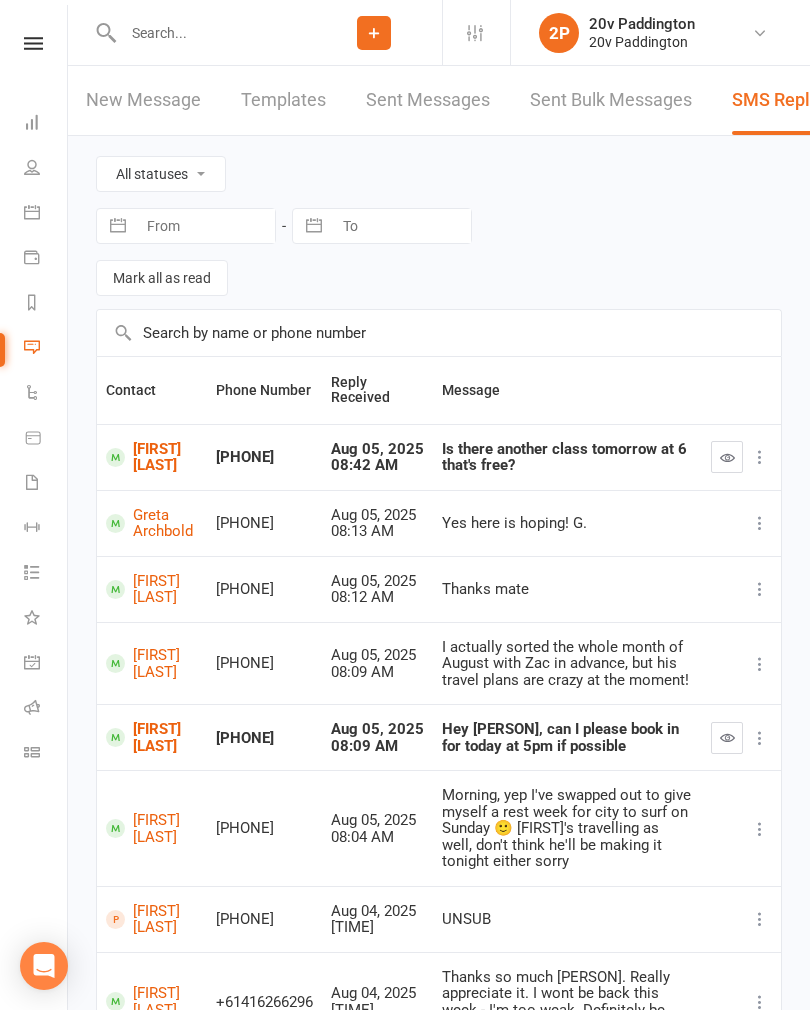 click on "[FIRST] [LAST]" at bounding box center [152, 457] 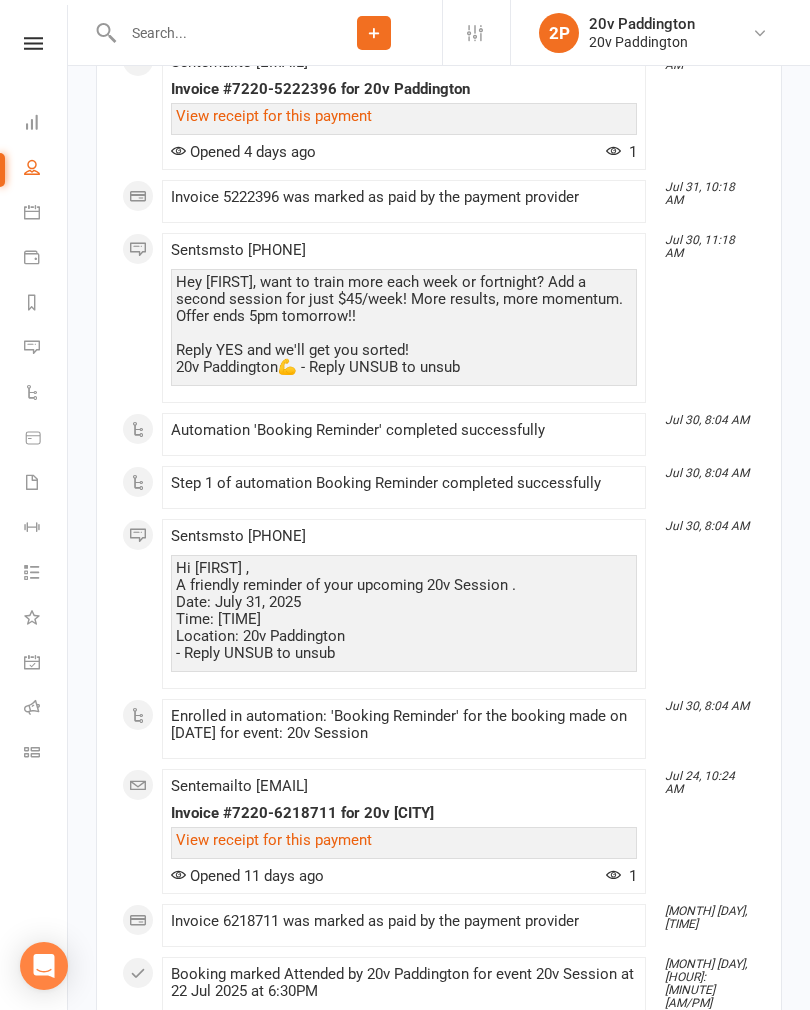 scroll, scrollTop: 10170, scrollLeft: 0, axis: vertical 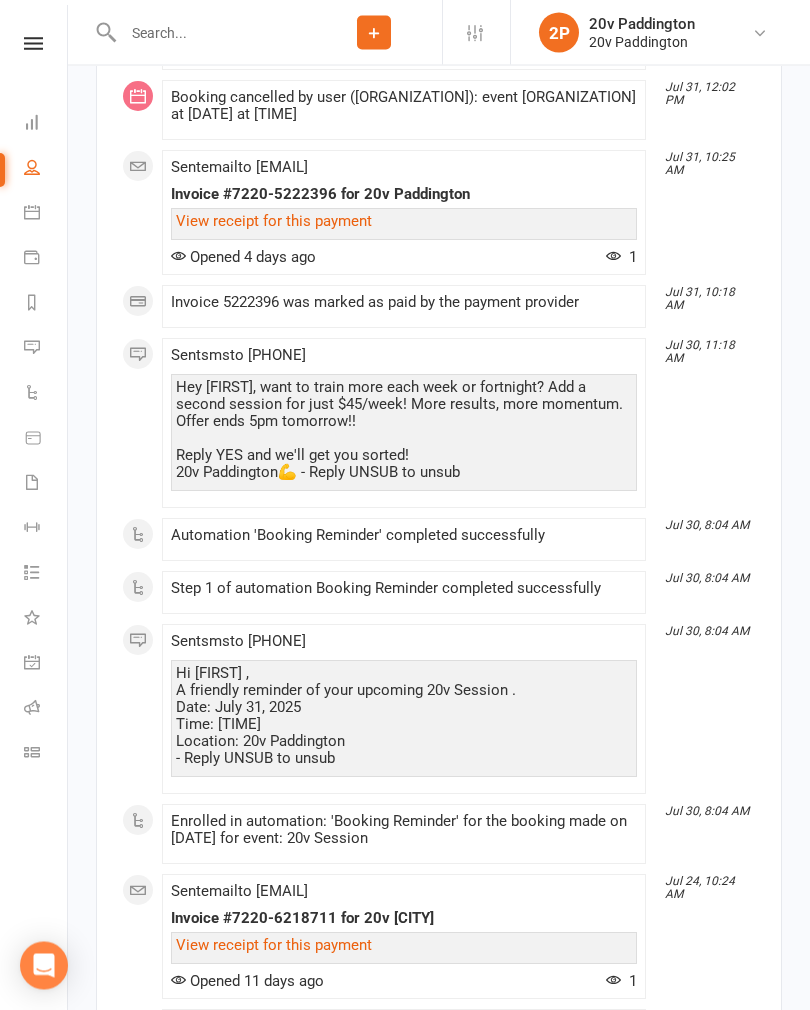 click on "Reports" at bounding box center [46, 304] 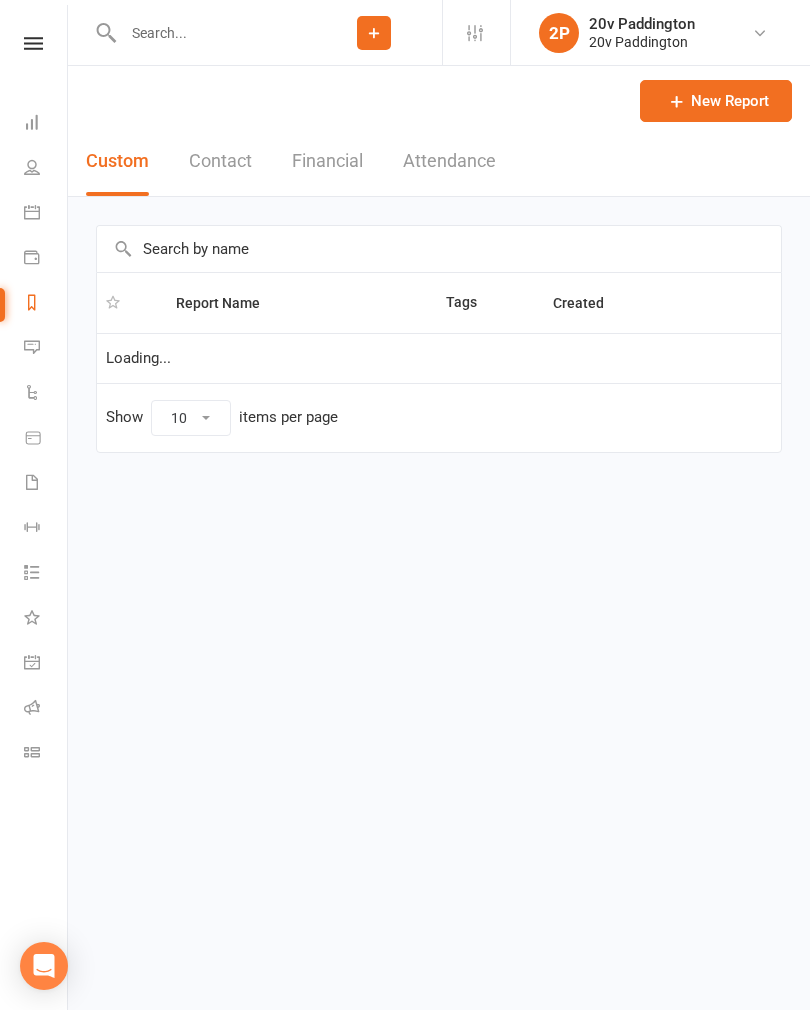 click at bounding box center [32, 347] 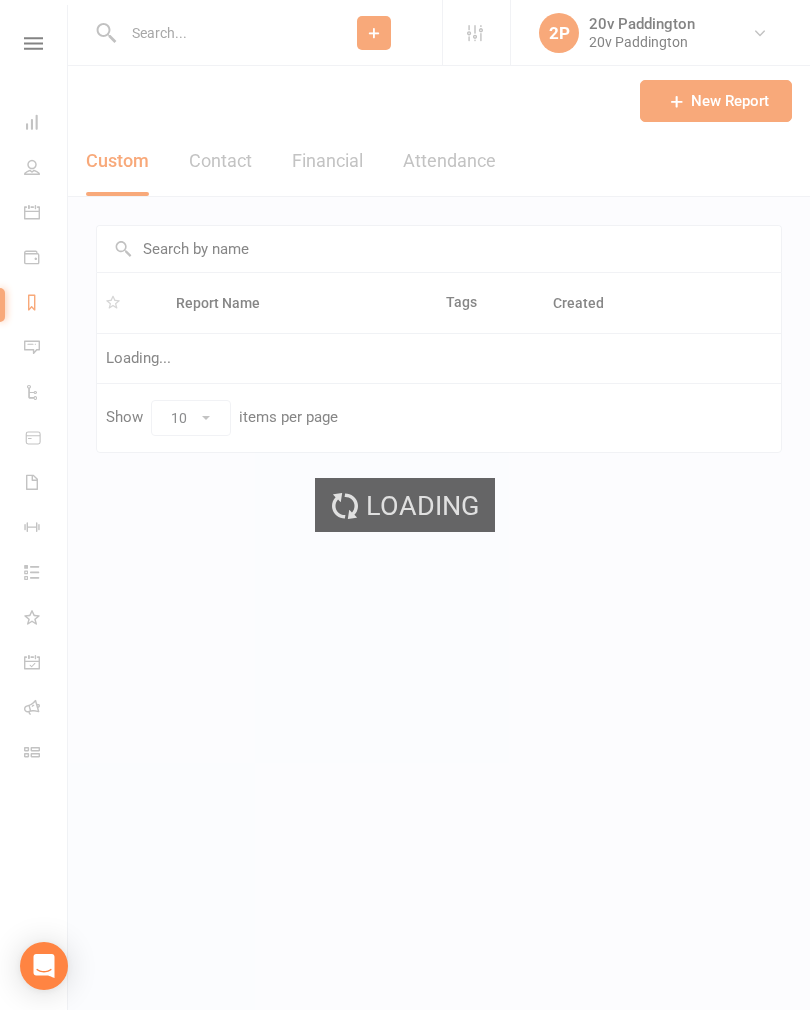 select on "100" 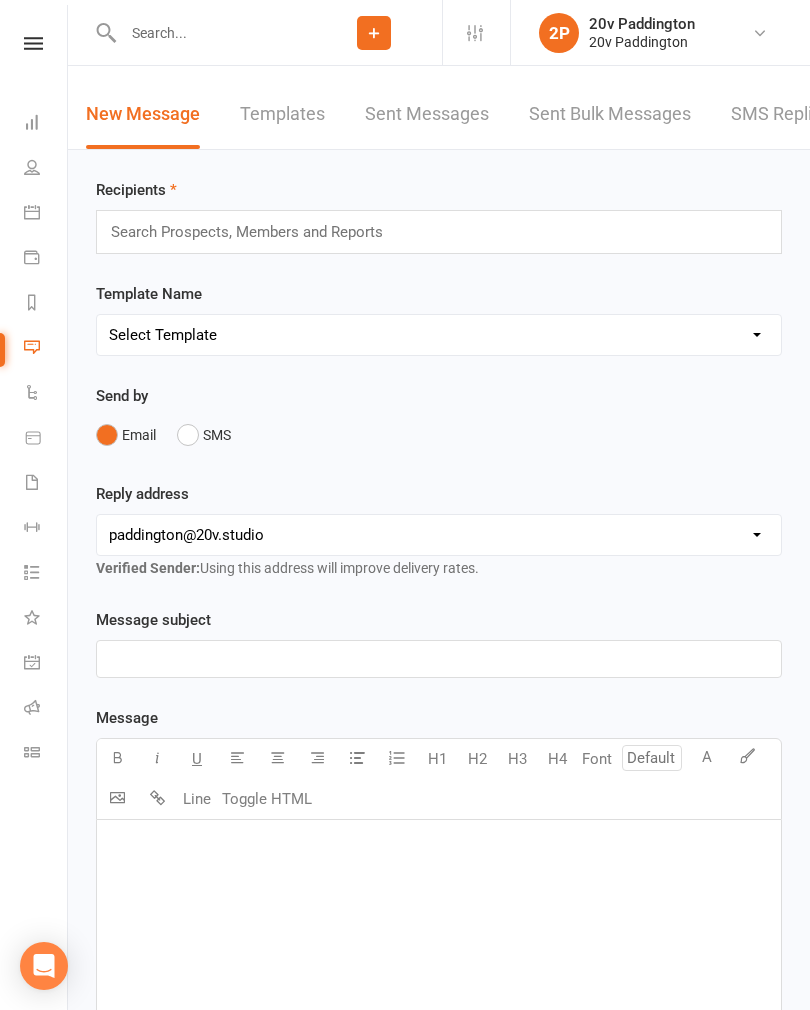 click at bounding box center [32, 347] 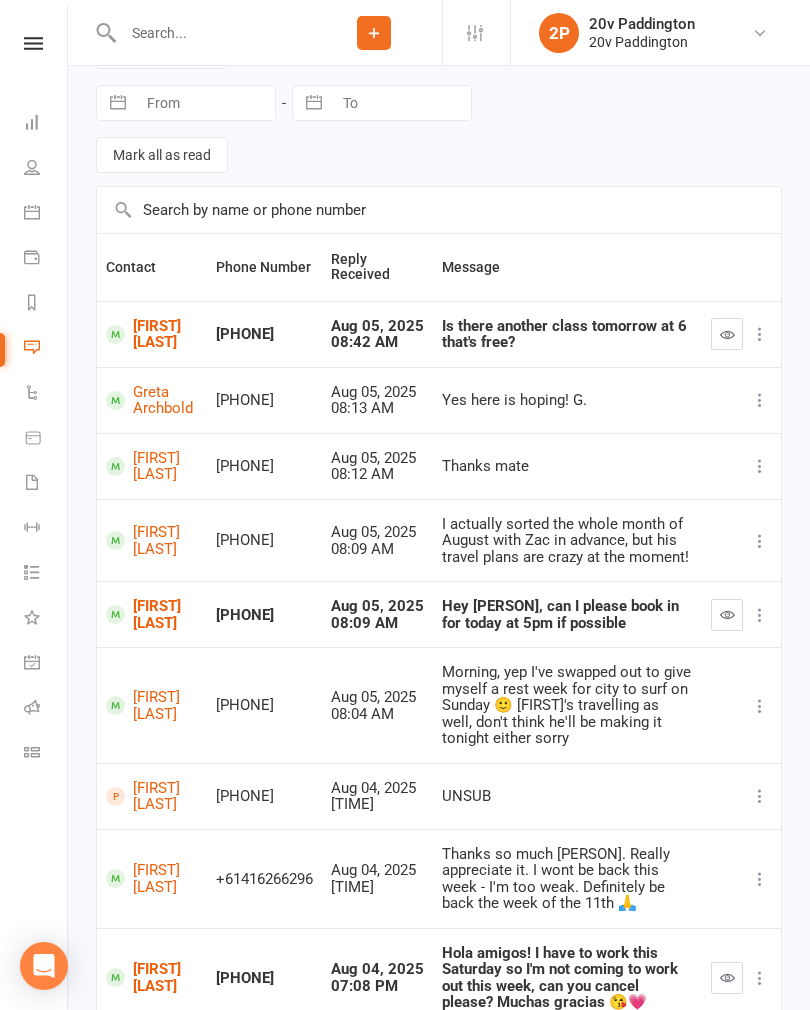 scroll, scrollTop: 114, scrollLeft: 0, axis: vertical 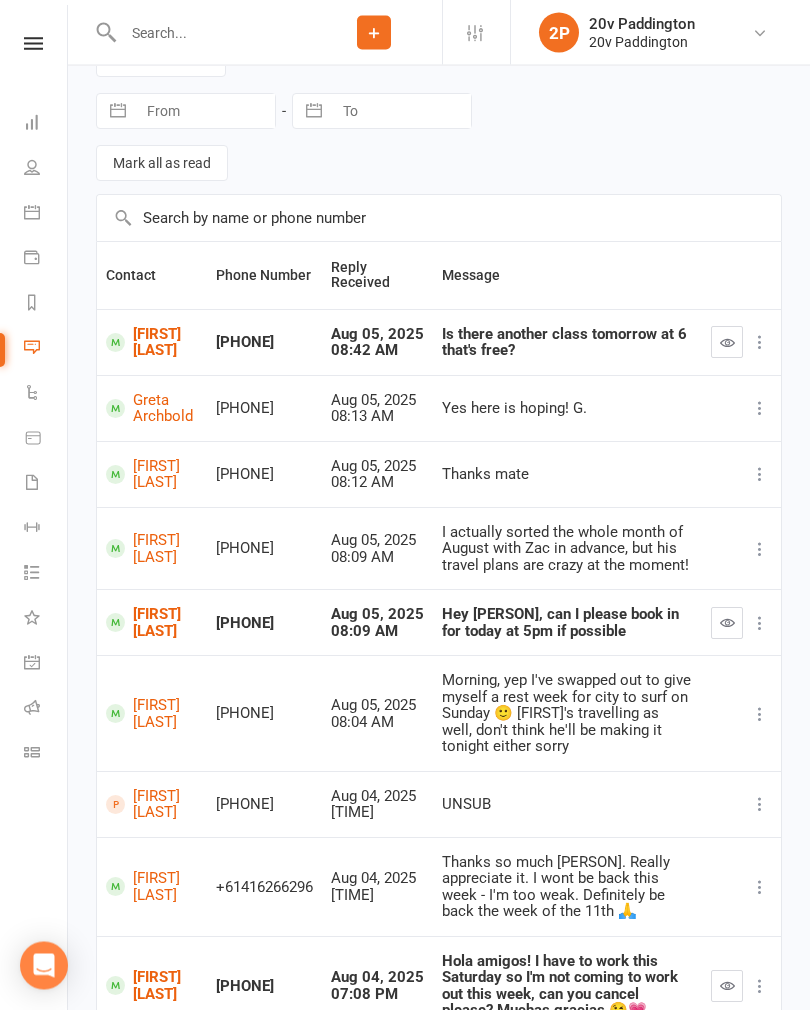 click at bounding box center (211, 33) 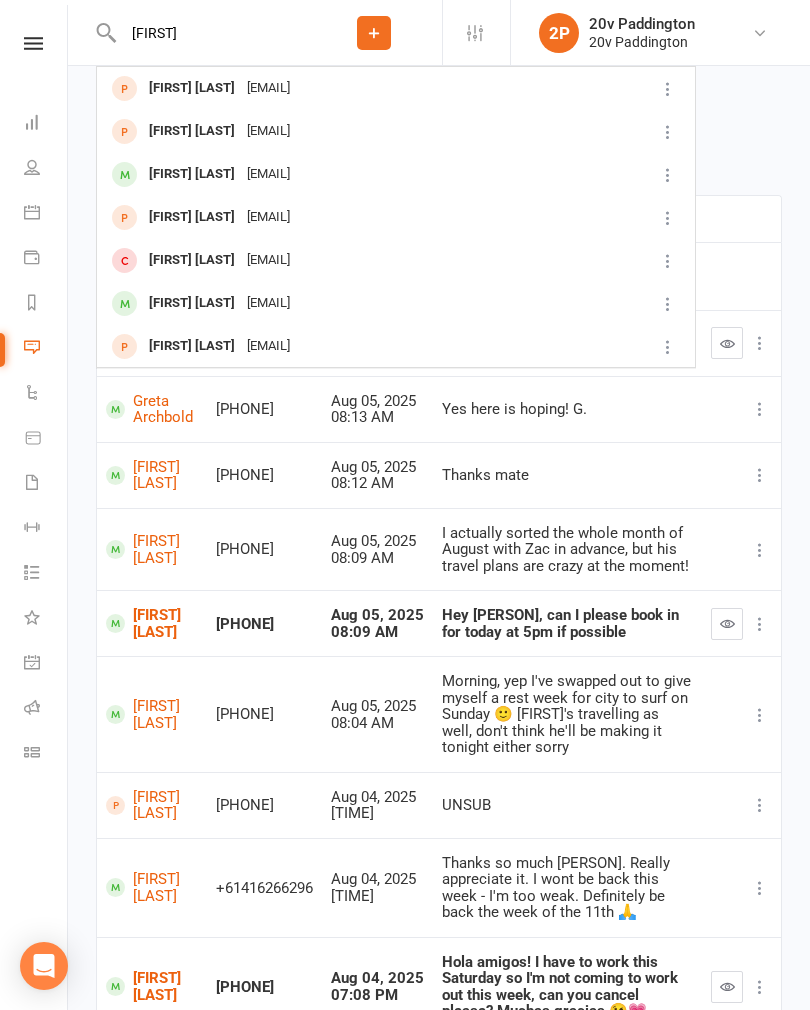 type on "[FIRST]" 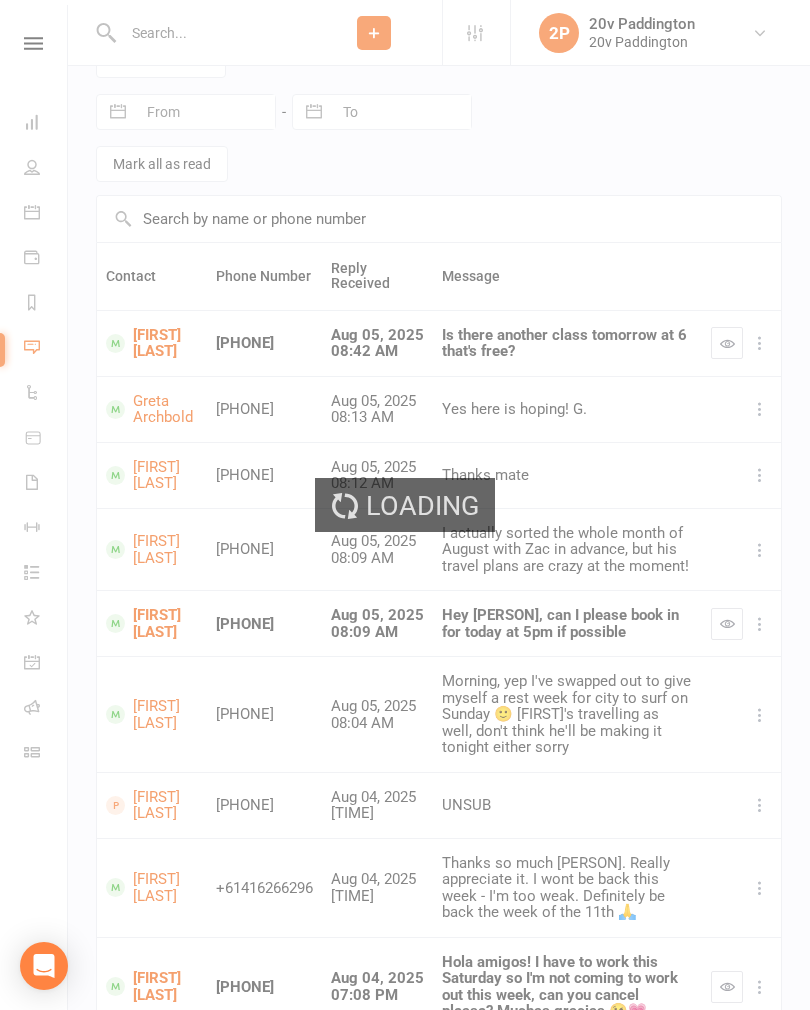 scroll, scrollTop: 115, scrollLeft: 0, axis: vertical 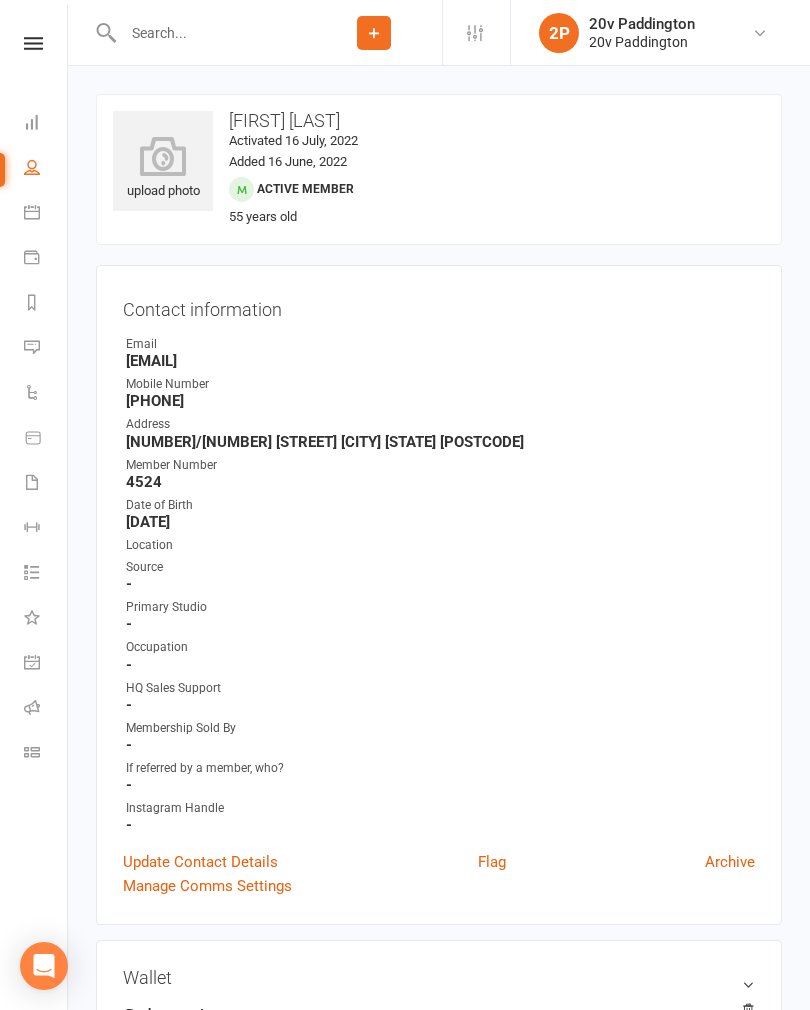 click on "Messages   3" at bounding box center (46, 349) 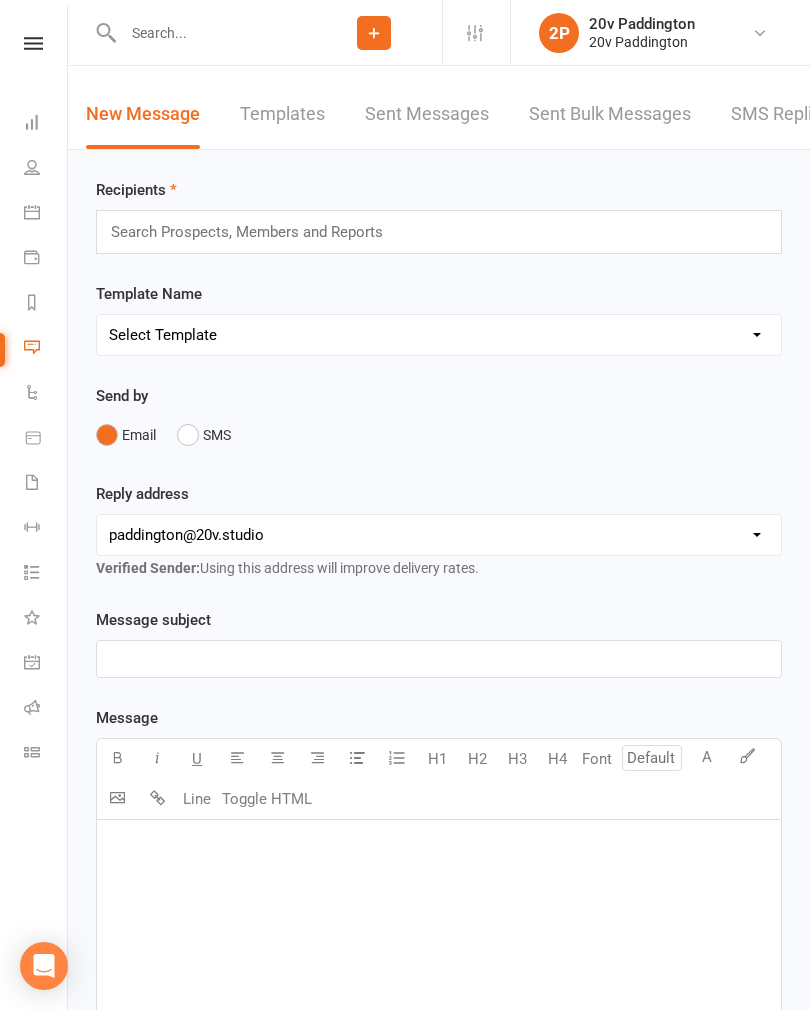 click on "SMS Replies  3" at bounding box center (791, 114) 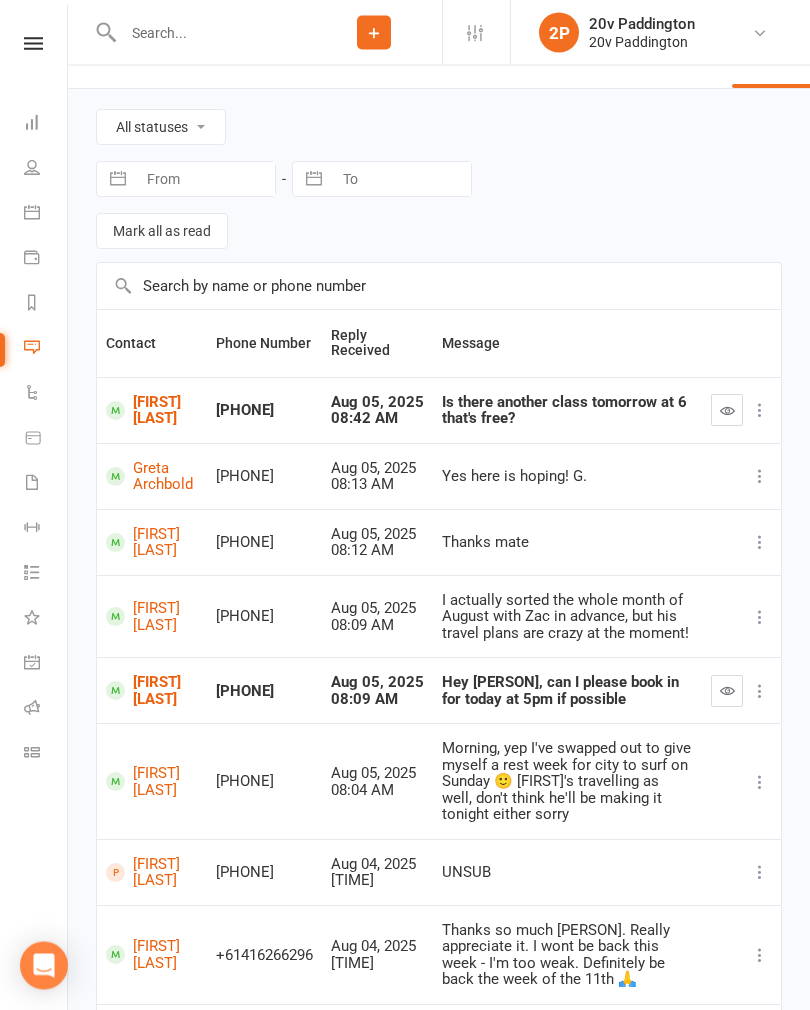 scroll, scrollTop: 47, scrollLeft: 0, axis: vertical 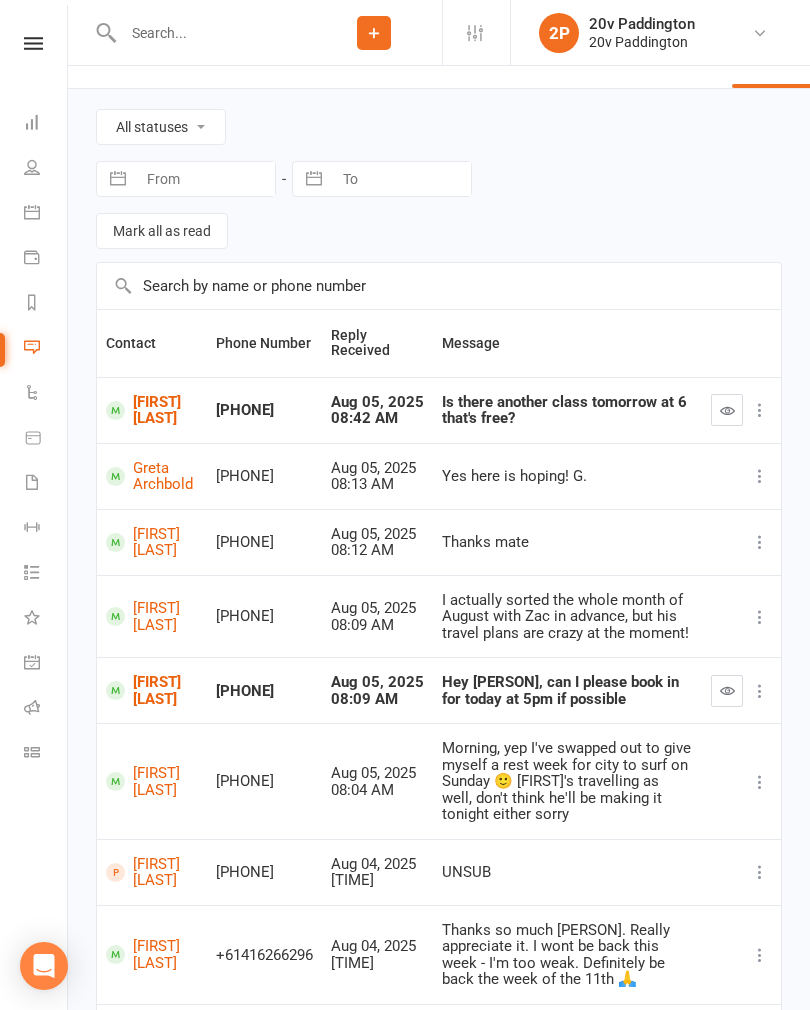 click on "[FIRST] [LAST]" at bounding box center [152, 690] 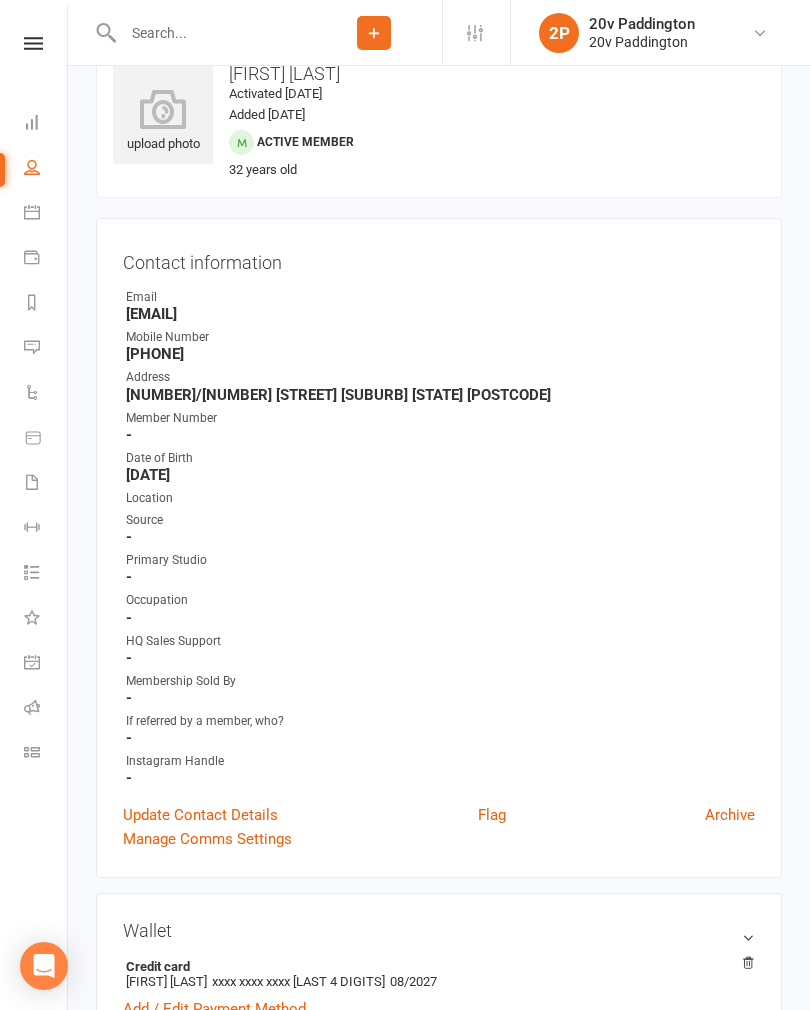 scroll, scrollTop: 0, scrollLeft: 0, axis: both 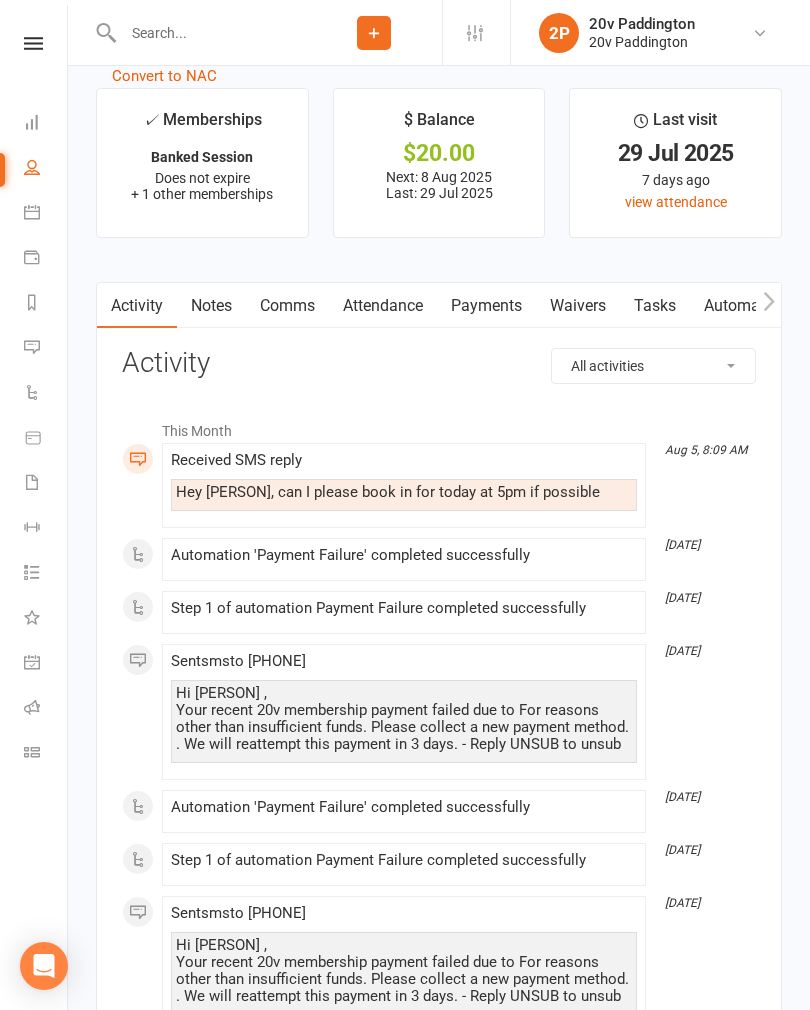 click on "Comms" at bounding box center (287, 306) 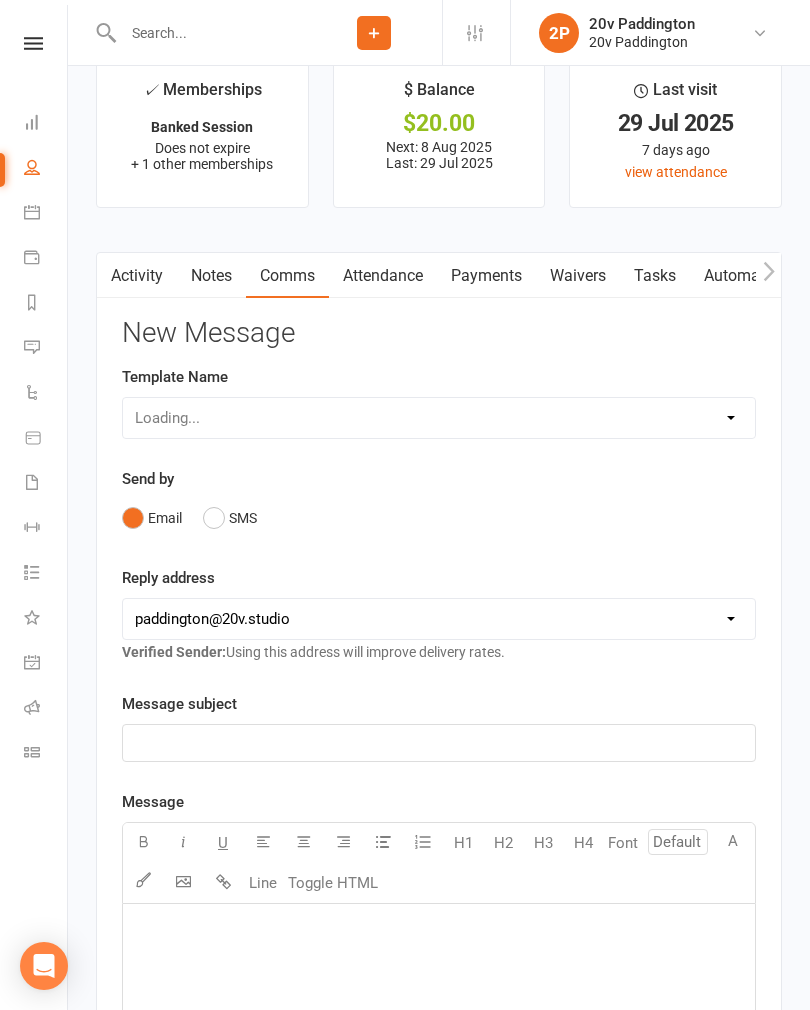 scroll, scrollTop: 2626, scrollLeft: 0, axis: vertical 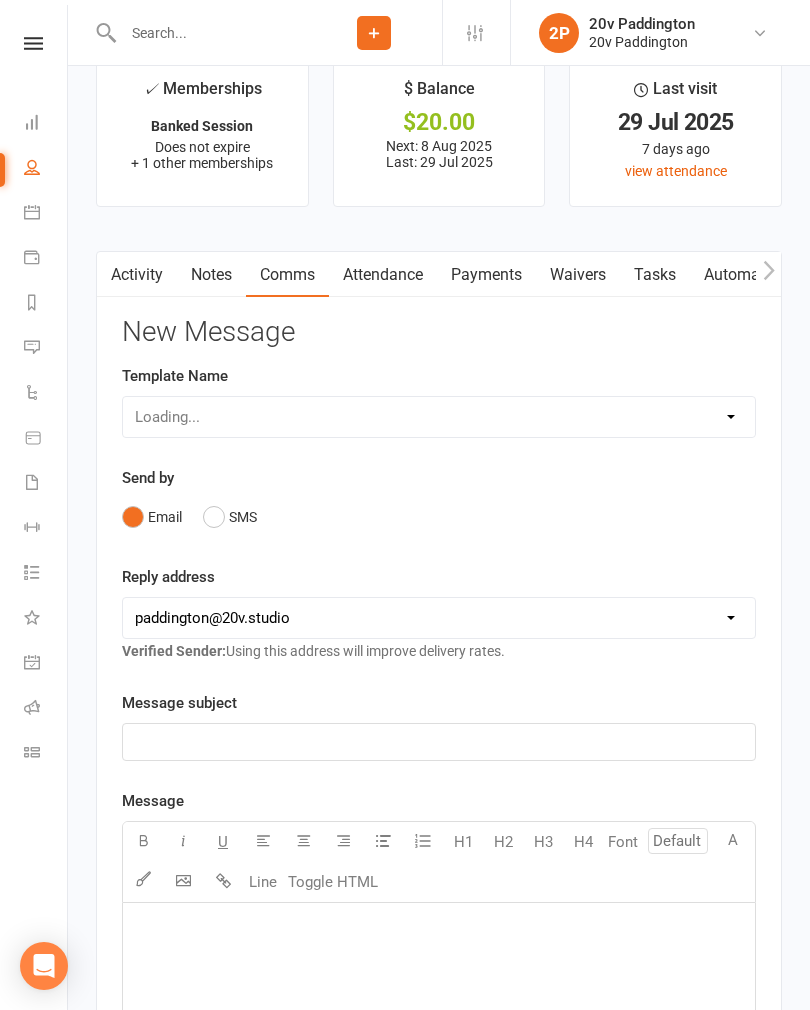 click on "SMS" at bounding box center [230, 517] 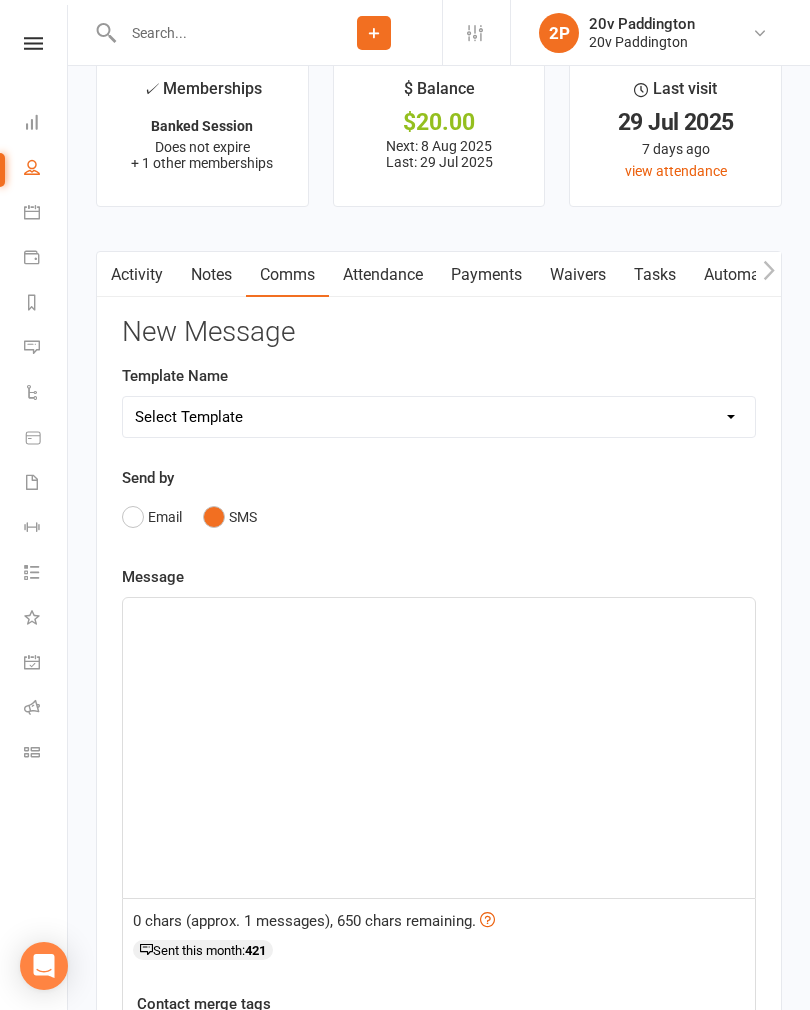 click on "﻿" 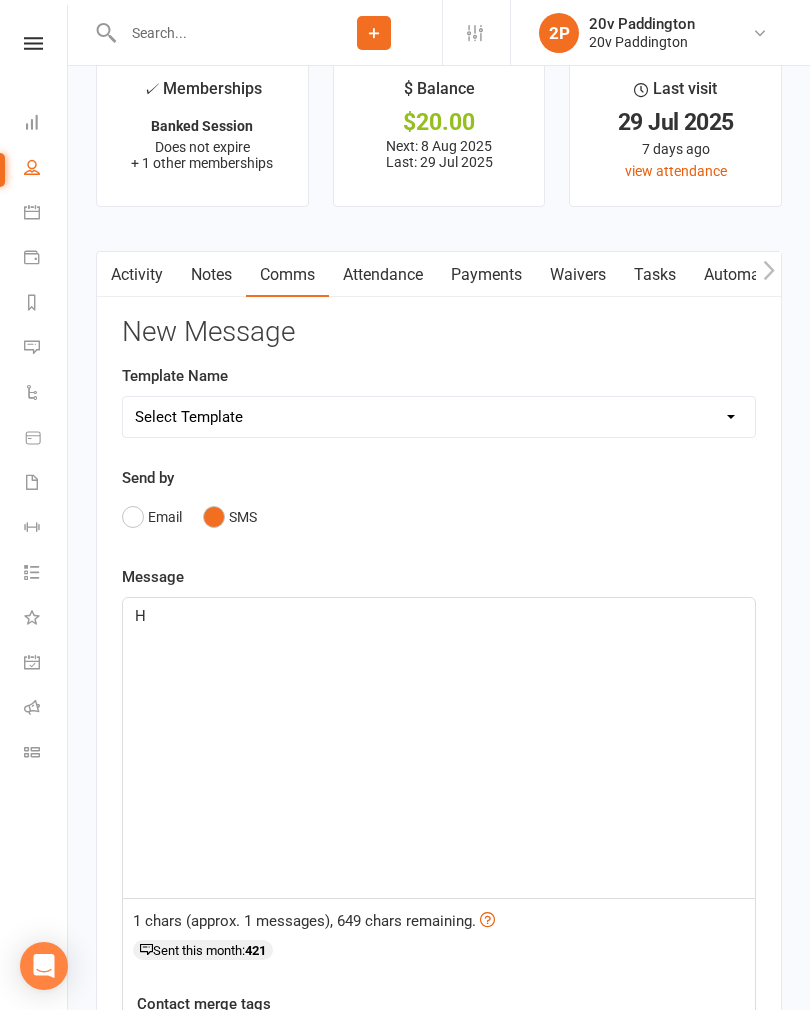 type 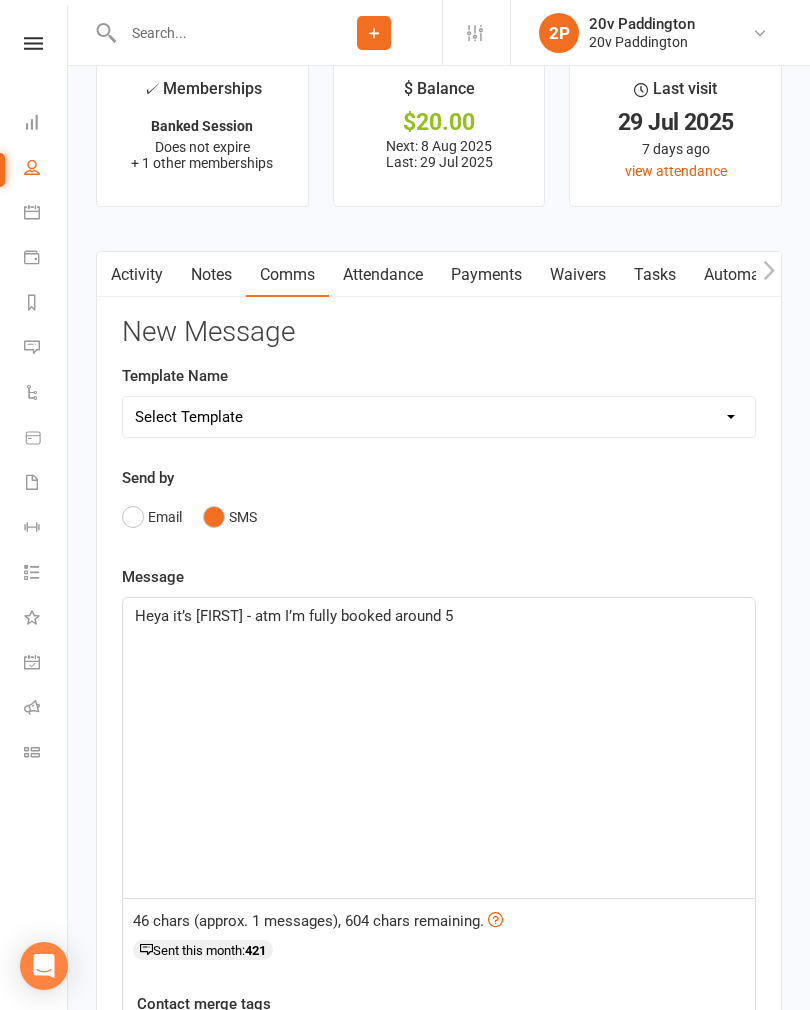 click on "Heya it’s [FIRST] - atm I’m fully booked around 5" 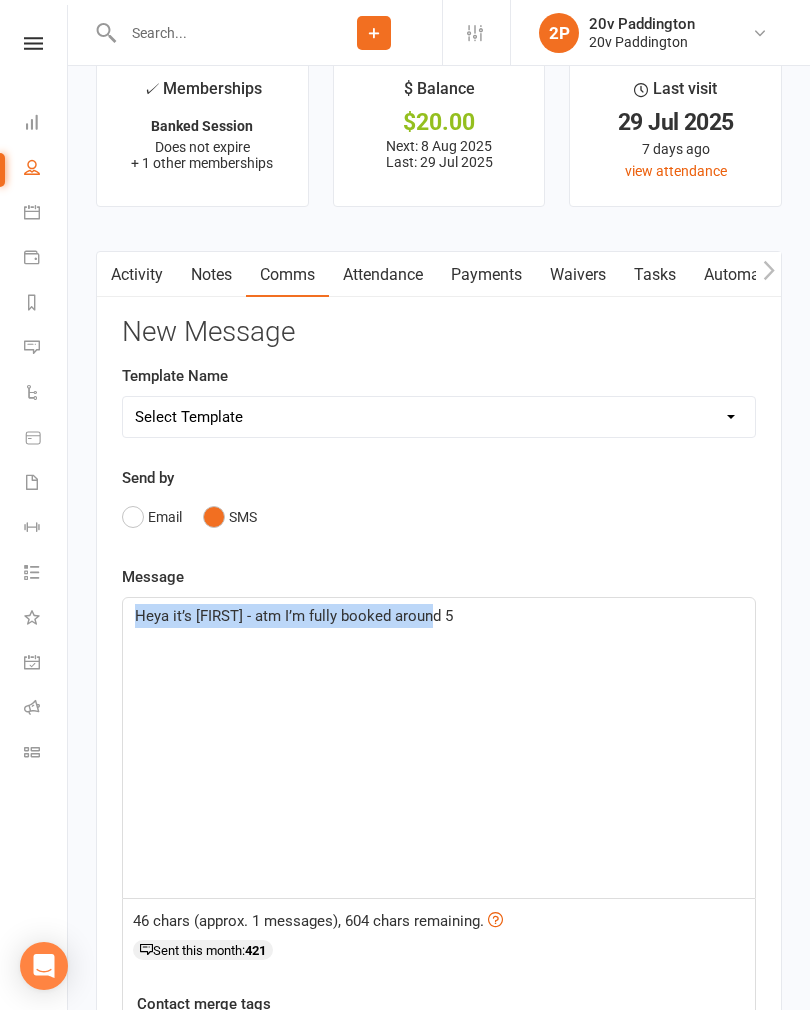 copy on "Heya it’s [FIRST] - atm I’m fully booked around 5" 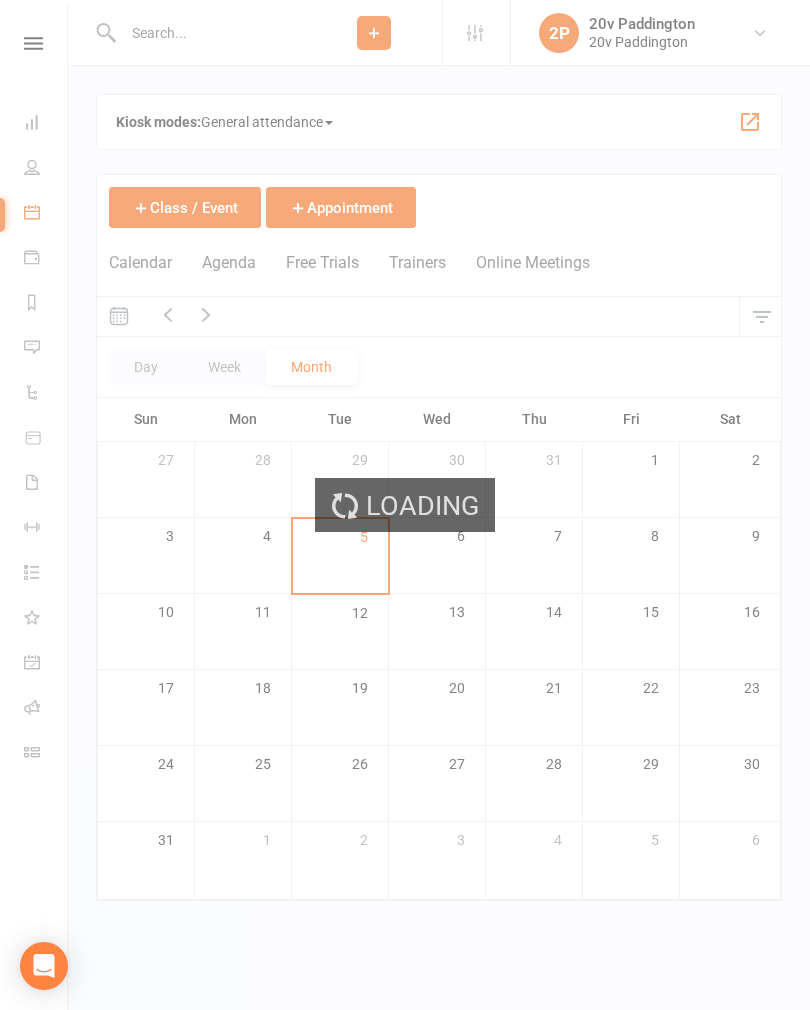scroll, scrollTop: 0, scrollLeft: 0, axis: both 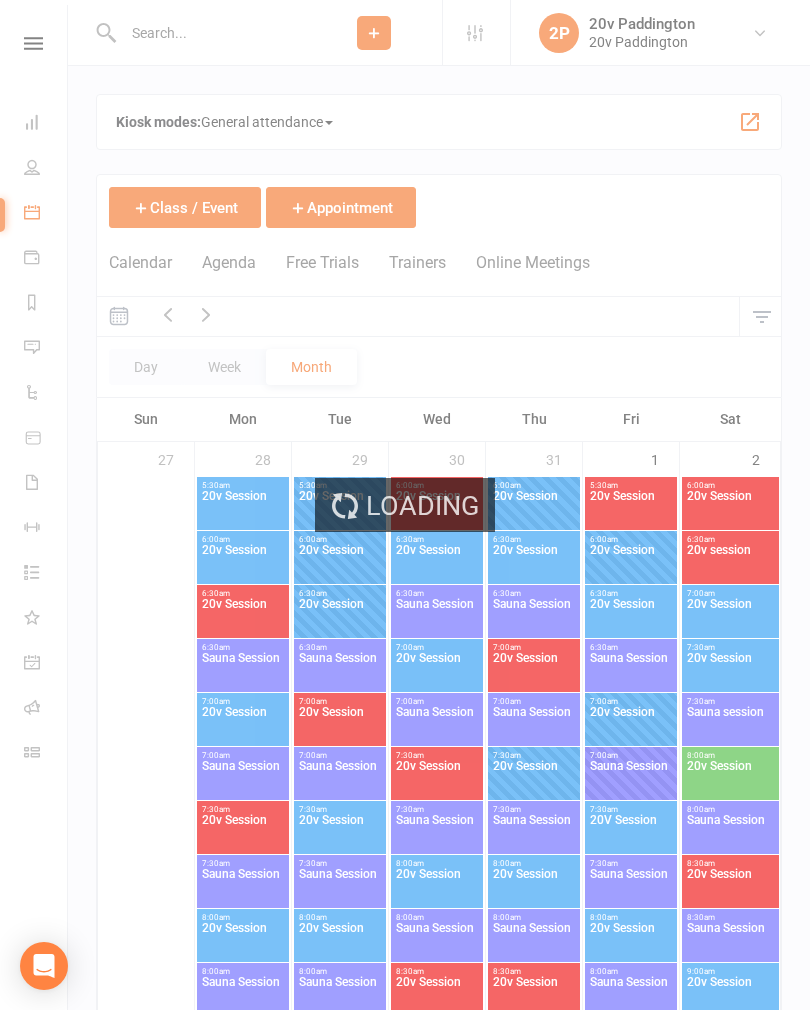 click on "Agenda" at bounding box center (229, 274) 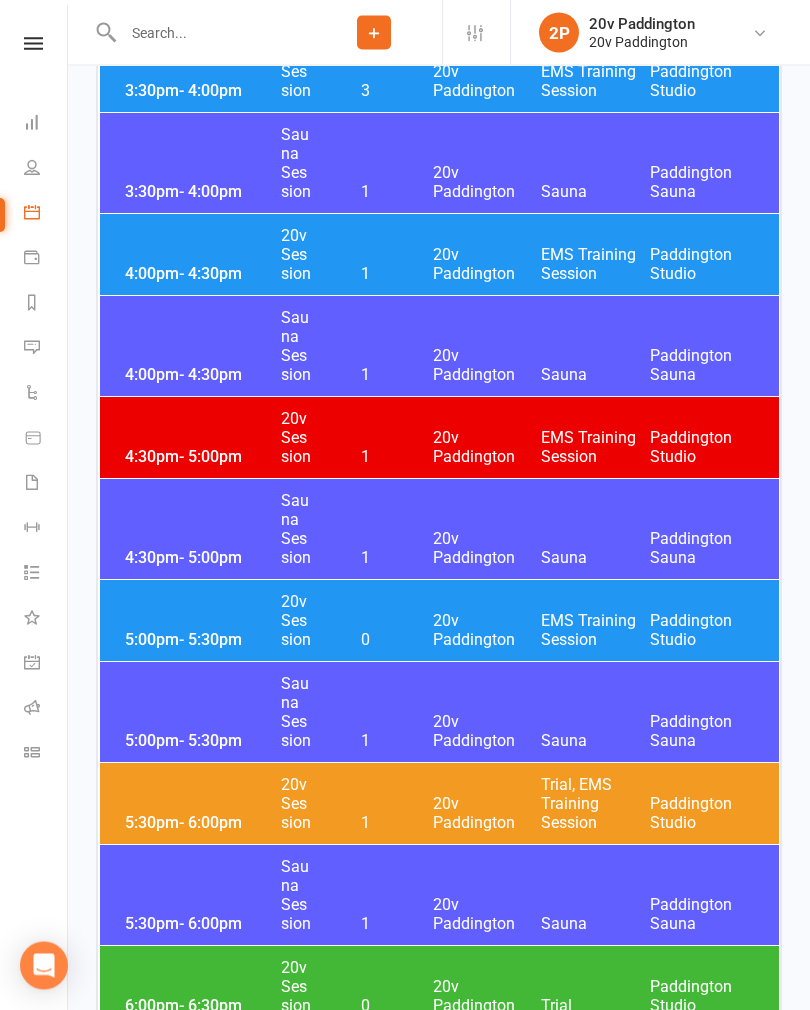 scroll, scrollTop: 3372, scrollLeft: 0, axis: vertical 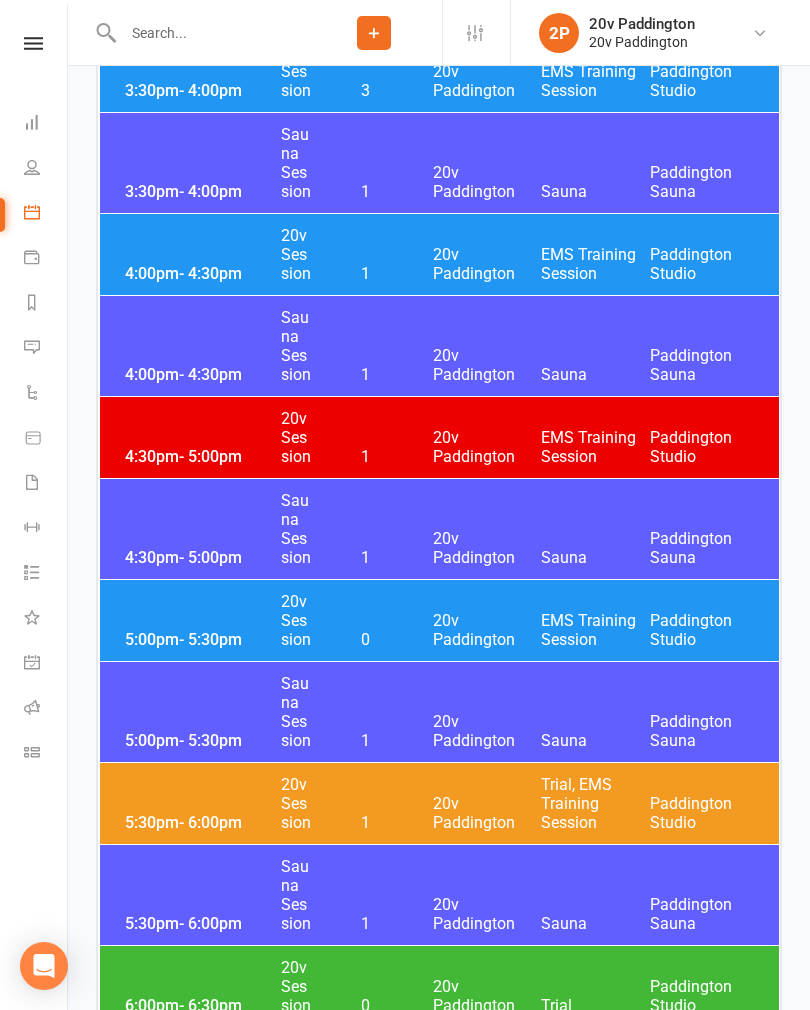 click on "[HOUR]:[MINUTE][AM/PM]  - [HOUR]:[MINUTE] [AM/PM] 20v Session 1 20v Paddington EMS Training Session Paddington Studio" at bounding box center [439, 437] 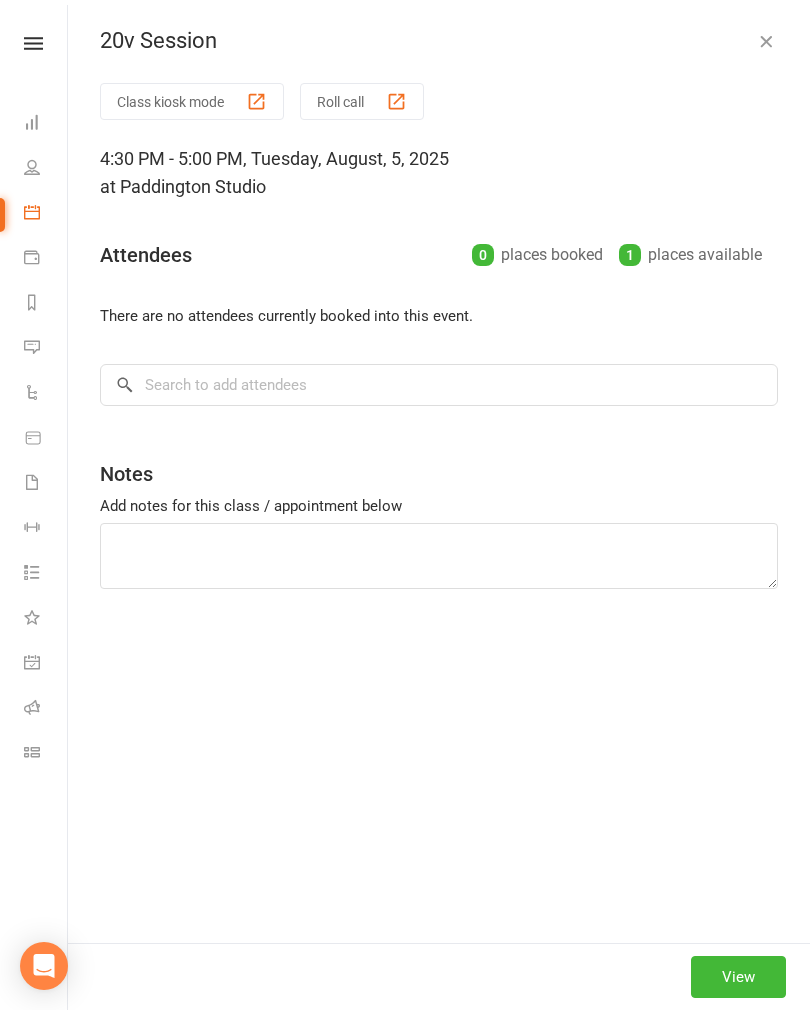 click at bounding box center (766, 41) 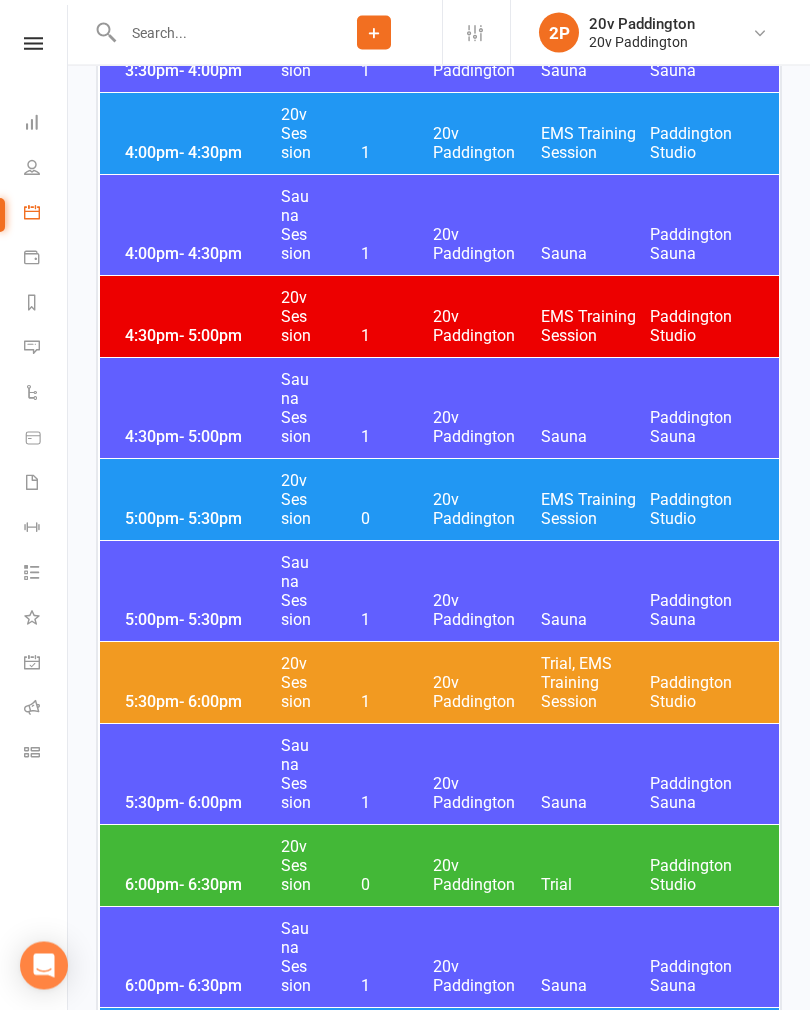 scroll, scrollTop: 3493, scrollLeft: 0, axis: vertical 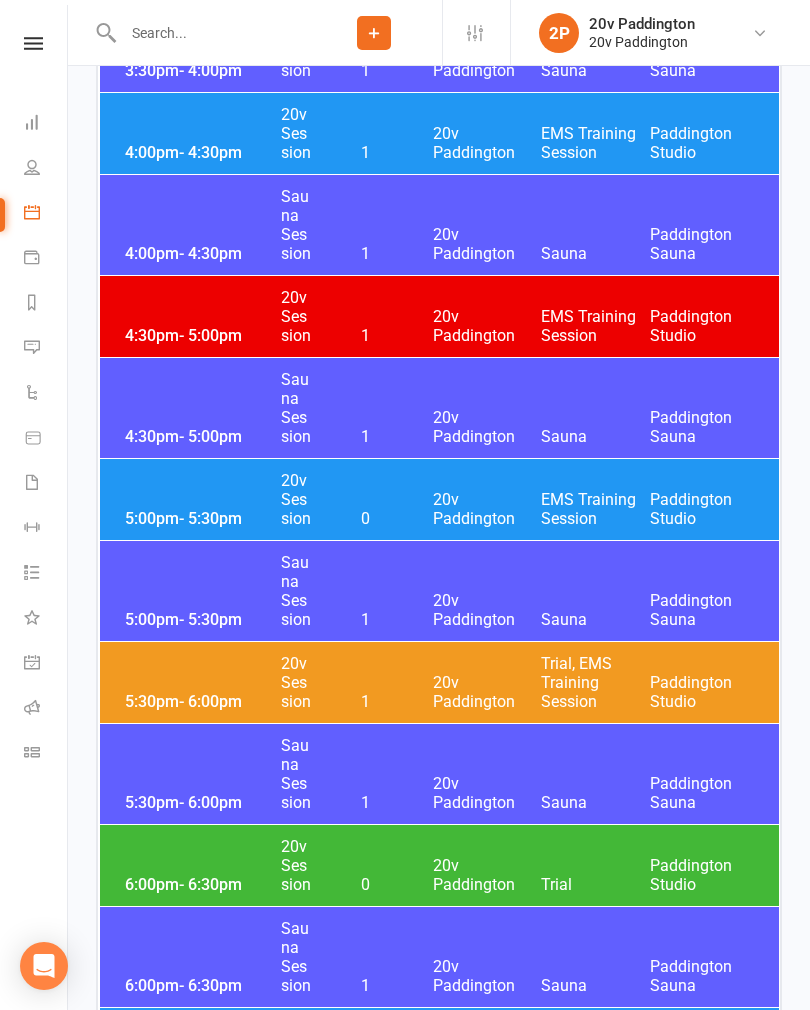click on "20v Paddington" at bounding box center (487, 509) 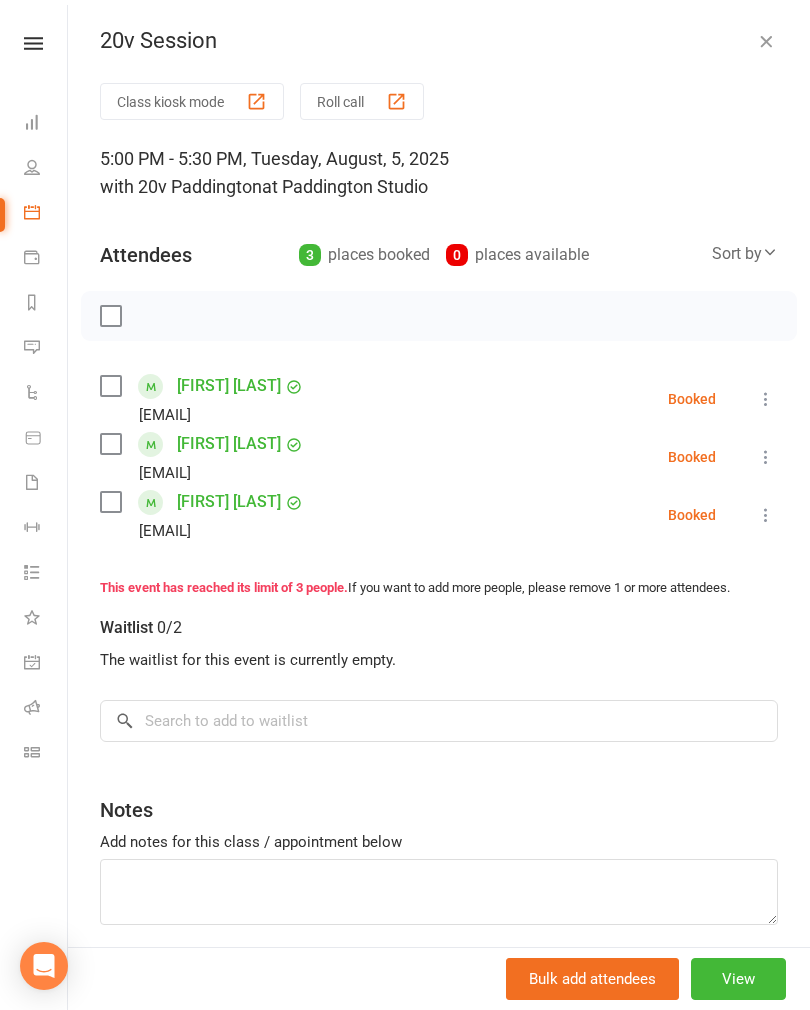 click at bounding box center (766, 41) 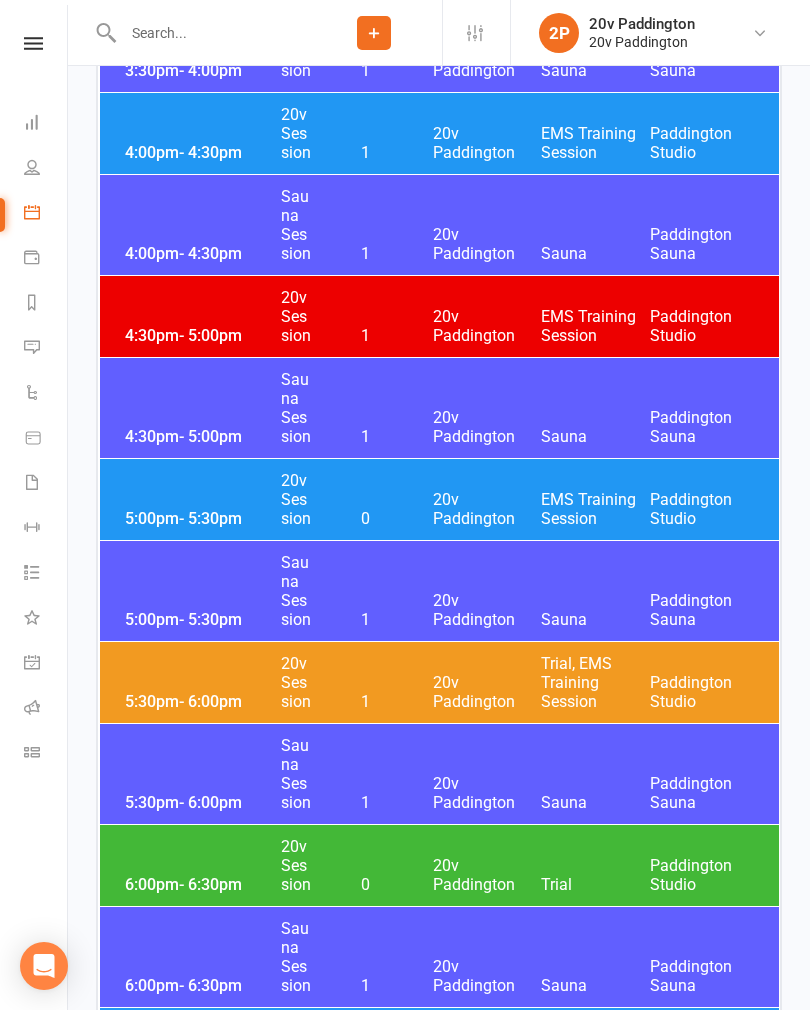 click at bounding box center [32, 347] 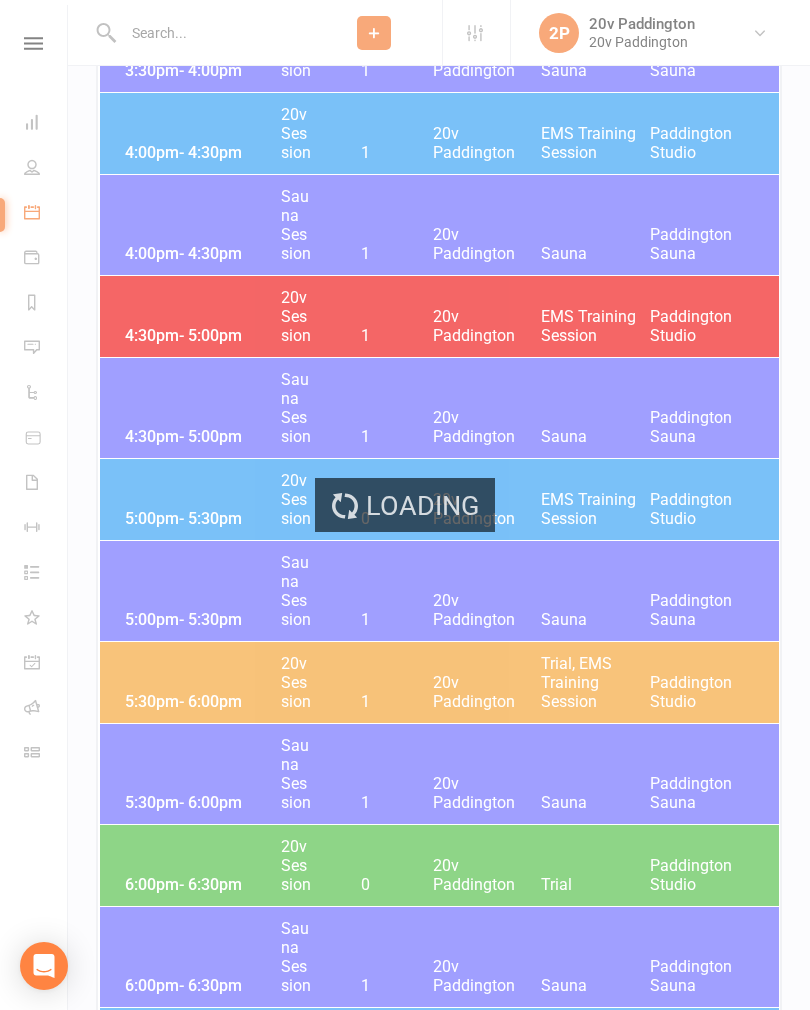 scroll, scrollTop: 0, scrollLeft: 0, axis: both 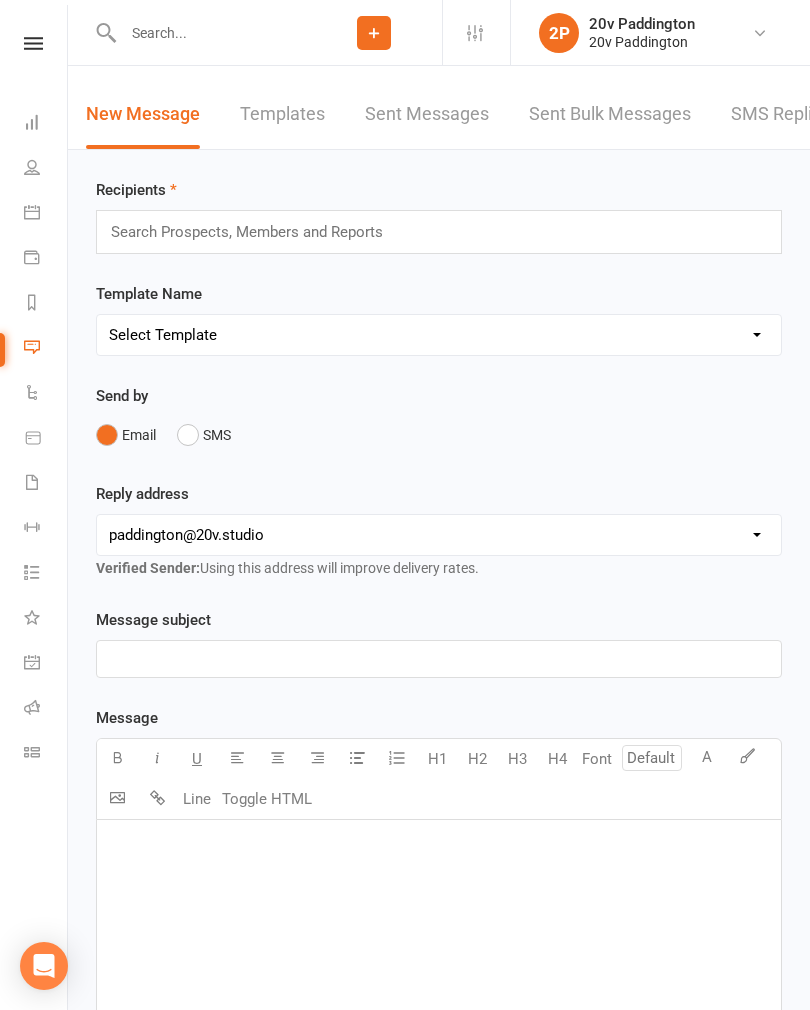 click on "SMS Replies  3" at bounding box center [791, 114] 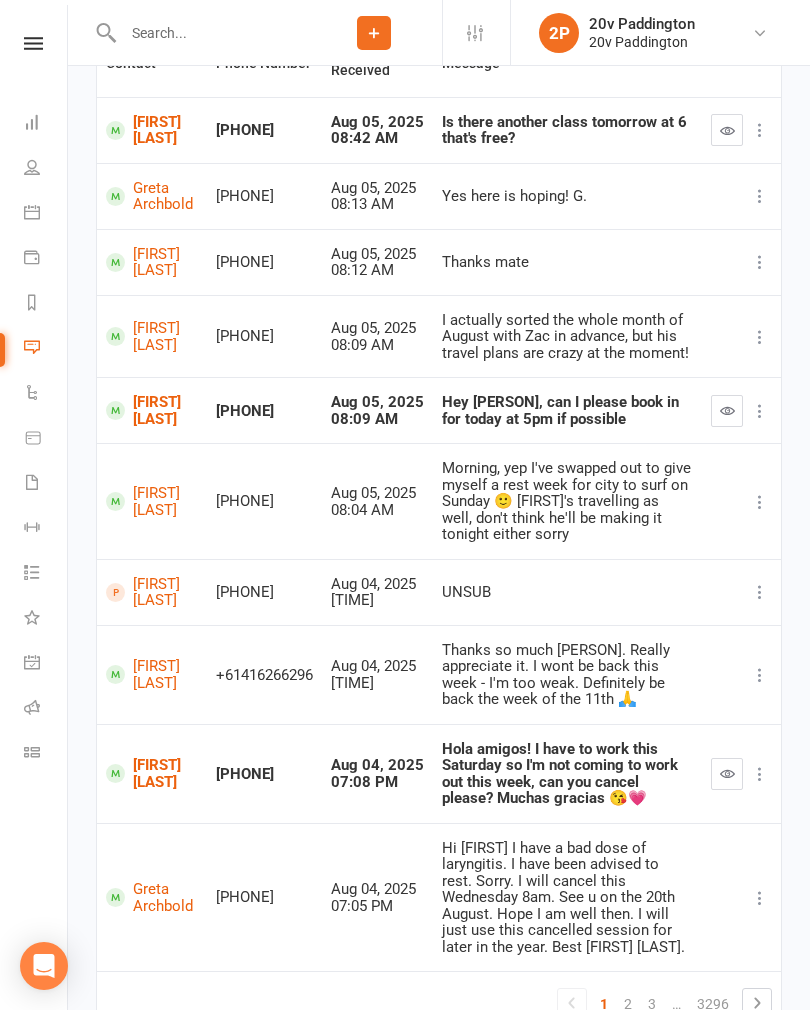 scroll, scrollTop: 326, scrollLeft: 0, axis: vertical 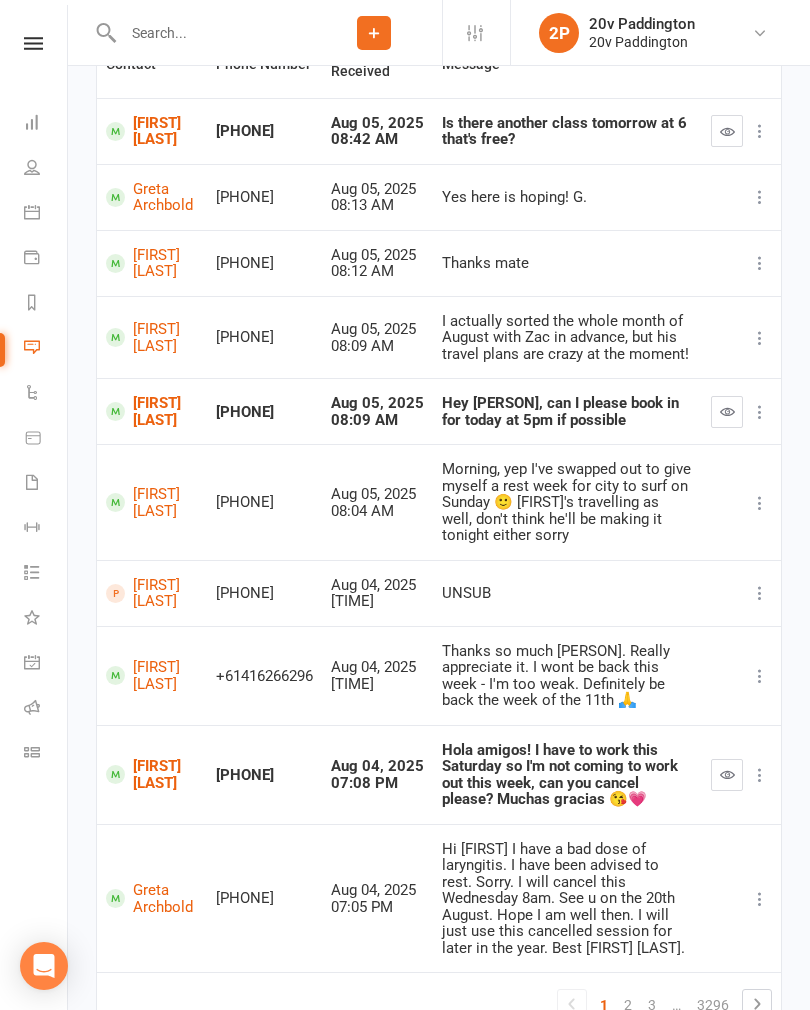 click on "[FIRST] [LAST]" at bounding box center (152, 411) 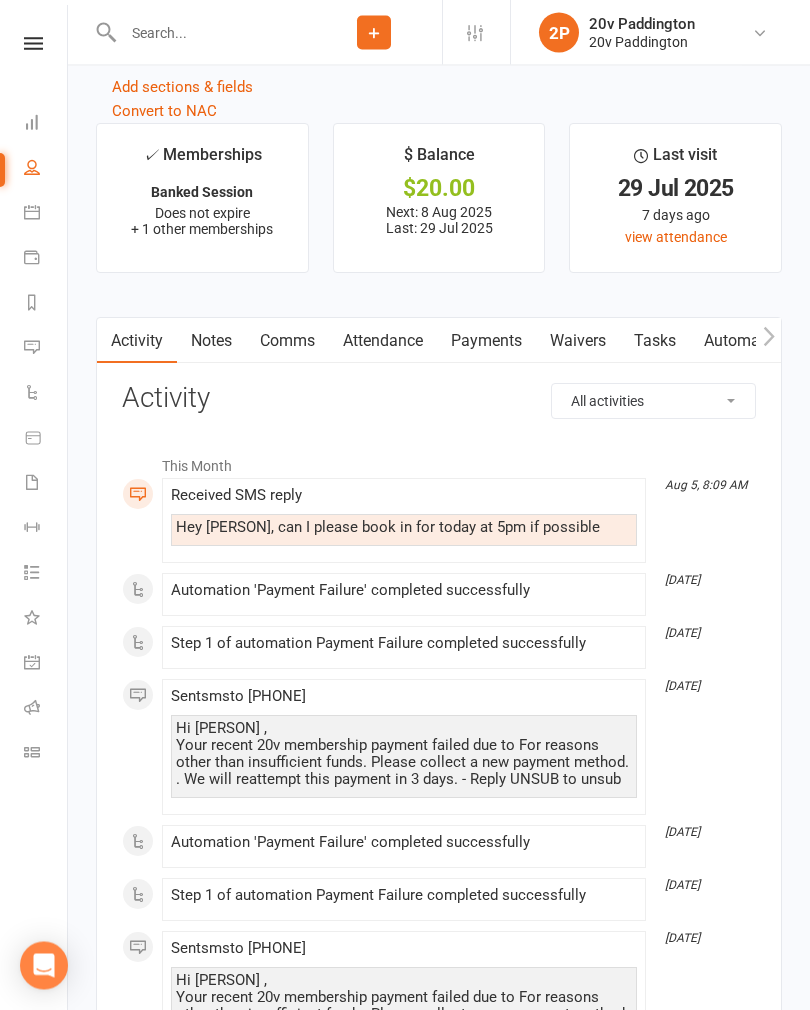 scroll, scrollTop: 2571, scrollLeft: 0, axis: vertical 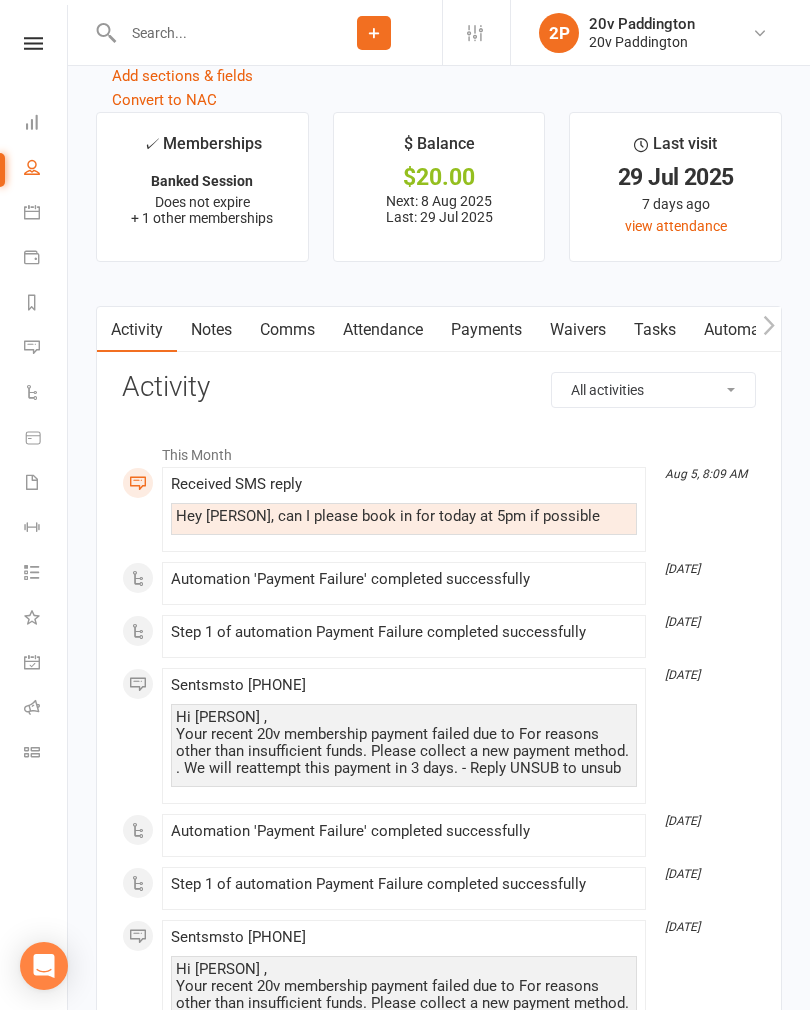 click on "Comms" at bounding box center [287, 330] 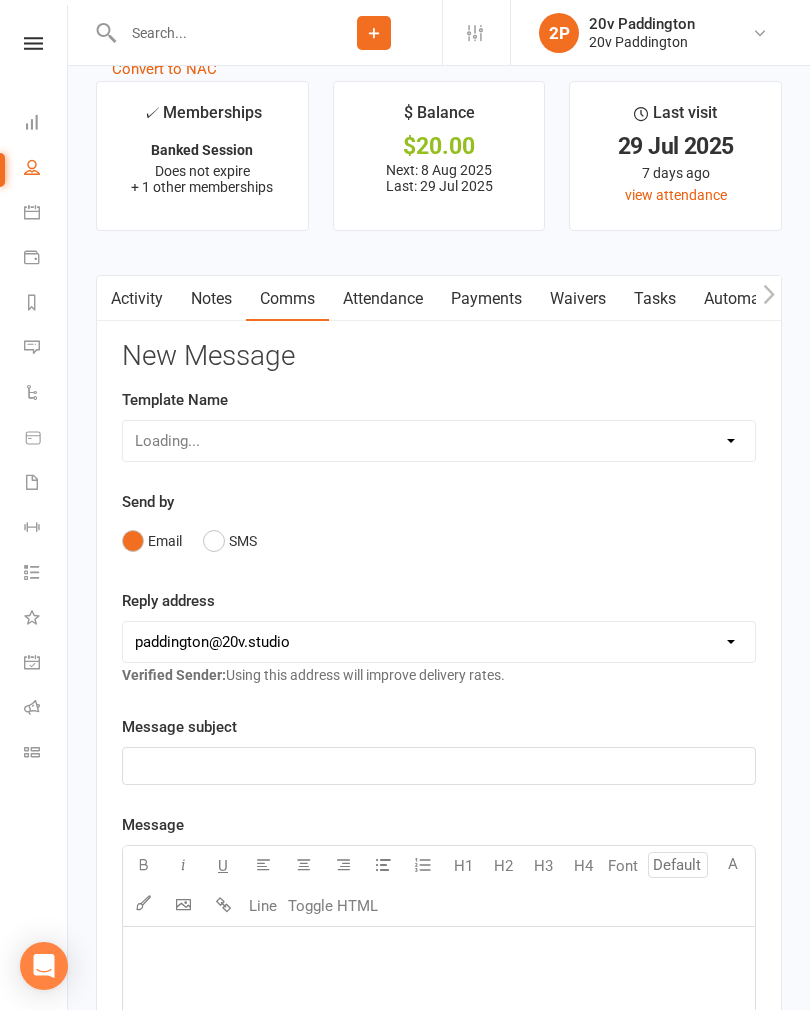 click on "SMS" at bounding box center (230, 541) 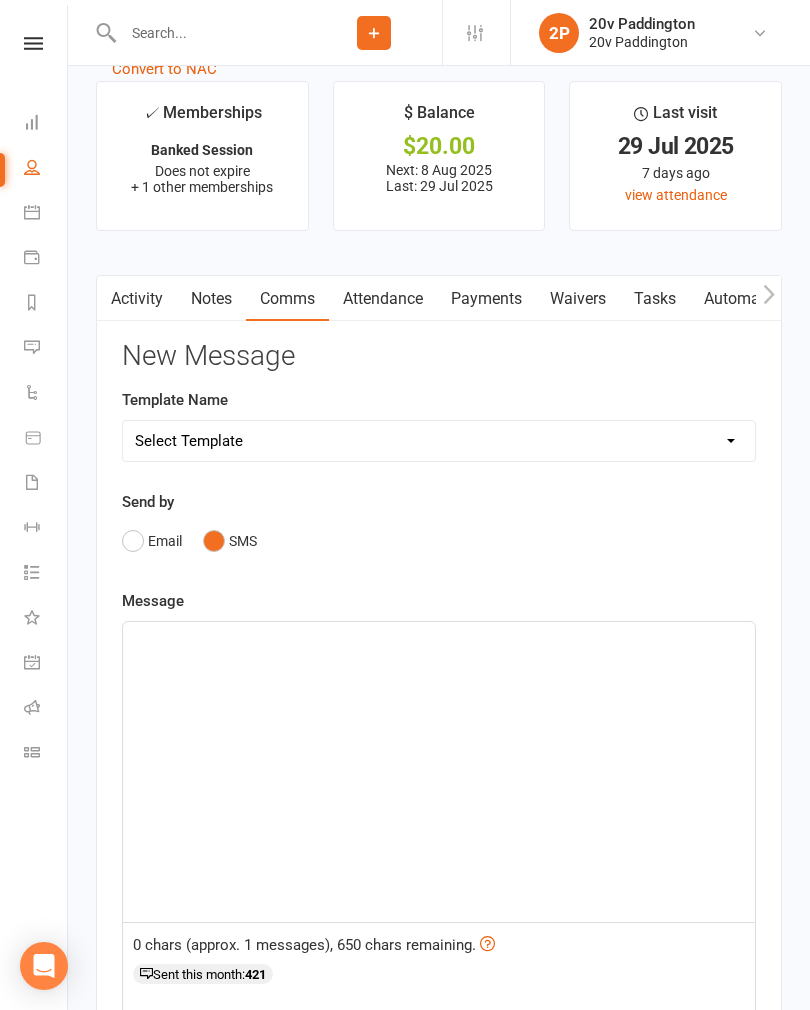 click on "﻿" 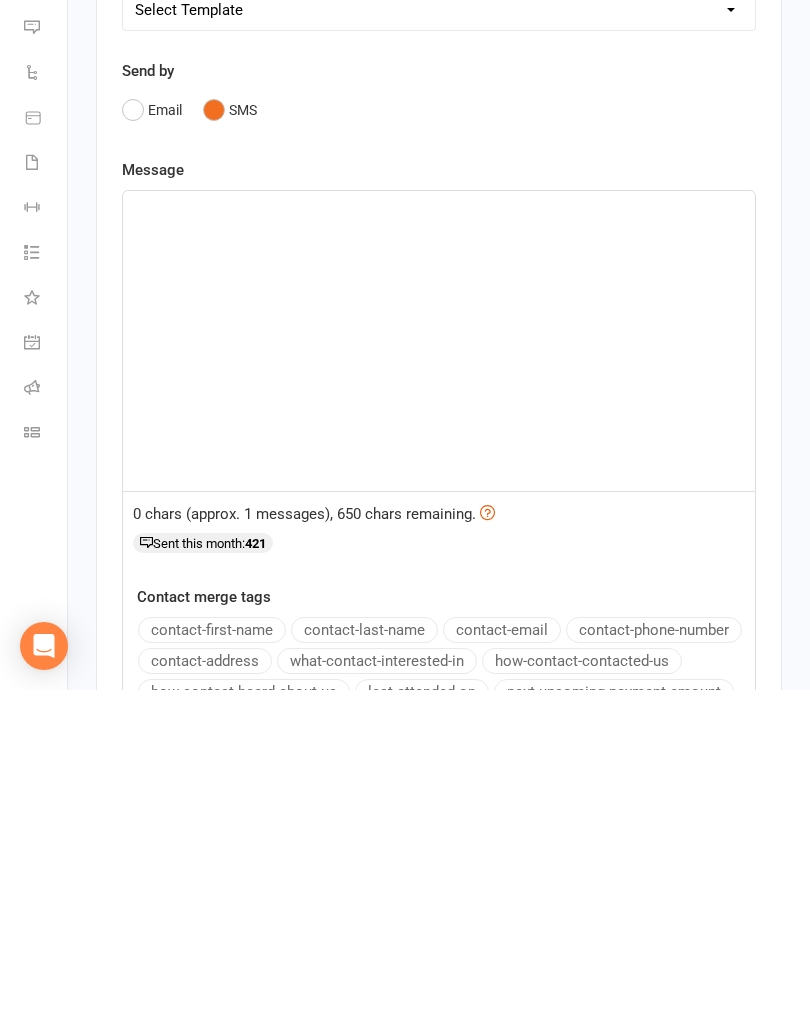 type 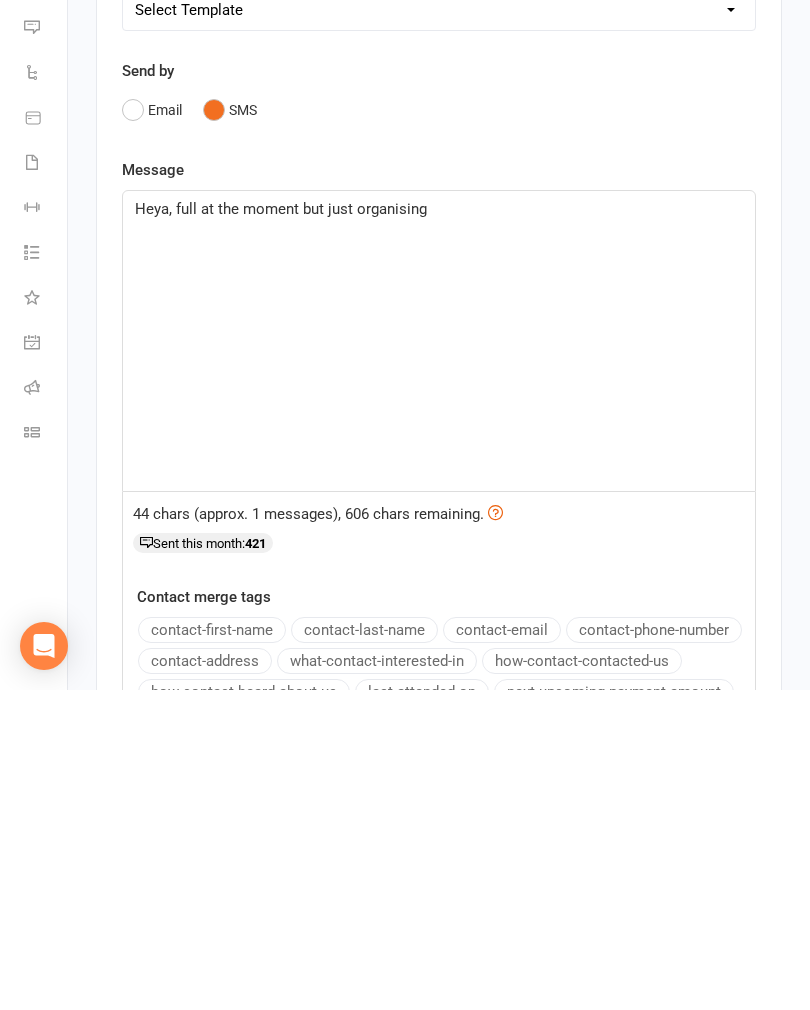 click on "Heya, full at the moment but just organising" 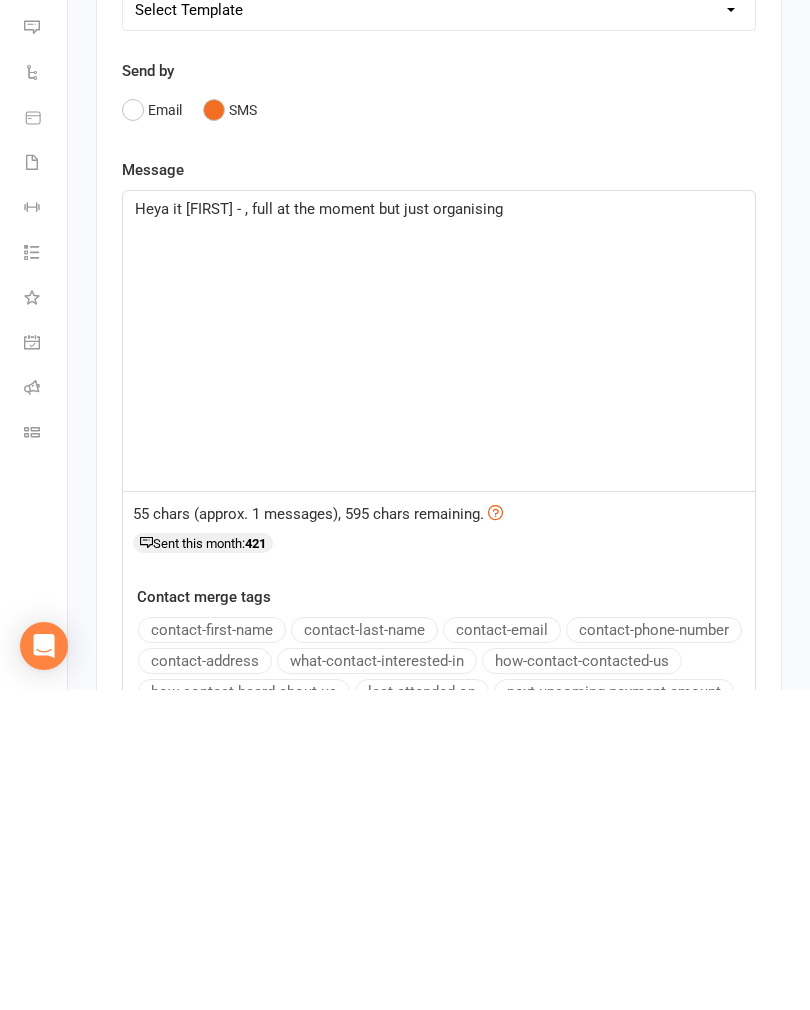 click on "Heya it [FIRST] - , full at the moment but just organising" 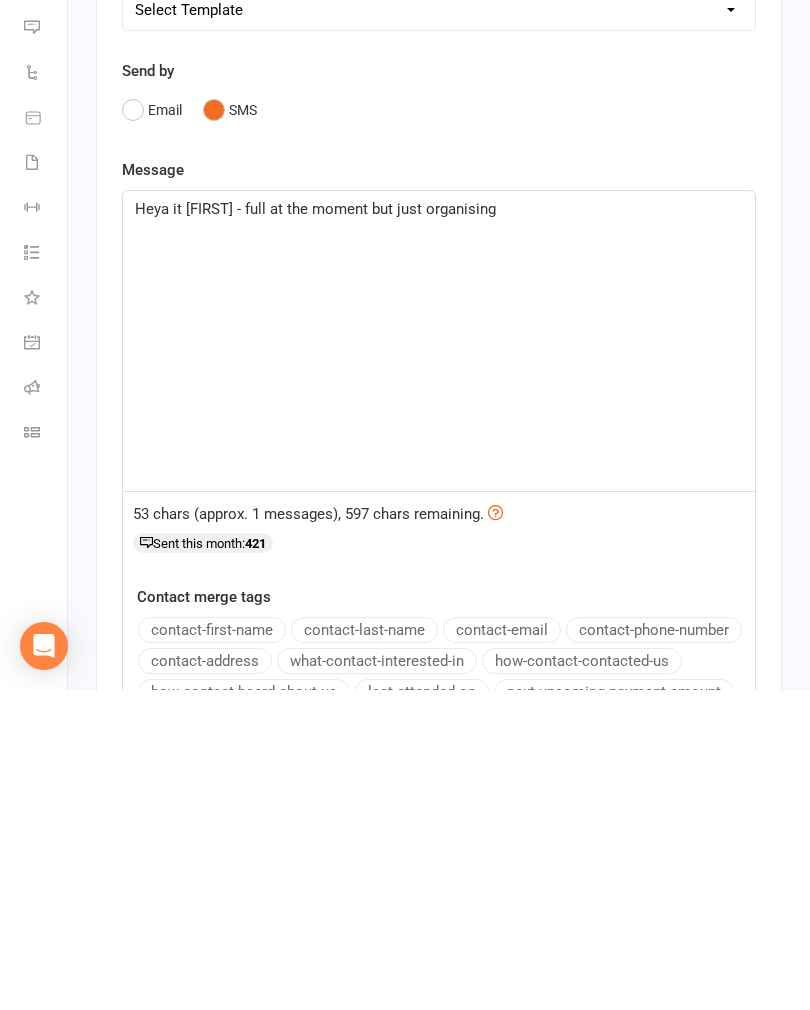 click on "Heya it [FIRST] - full at the moment but just organising" 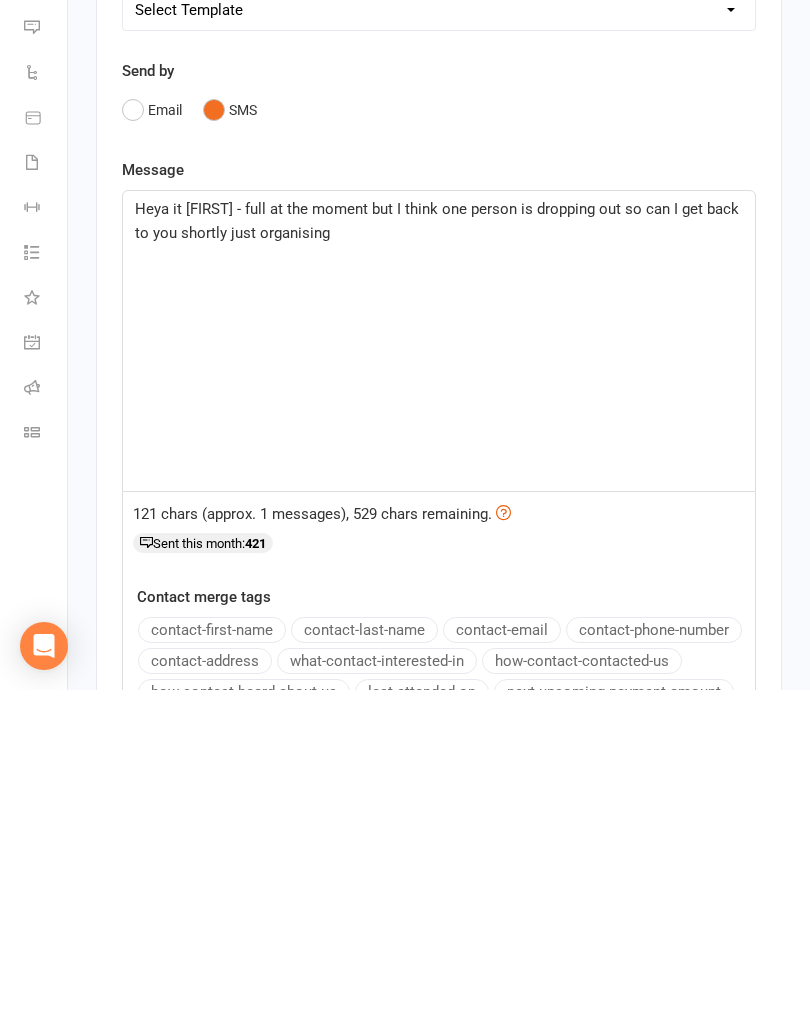 click on "Heya it [FIRST] - full at the moment but I think one person is dropping out so can I get back to you shortly just organising" 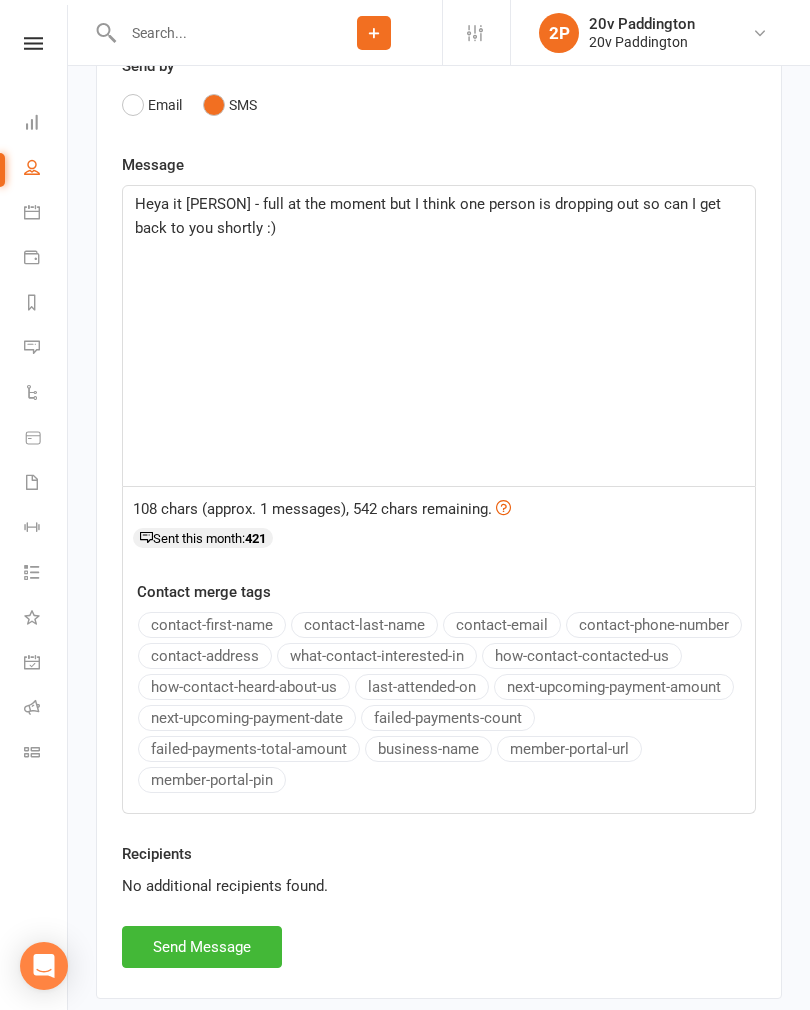 scroll, scrollTop: 3036, scrollLeft: 0, axis: vertical 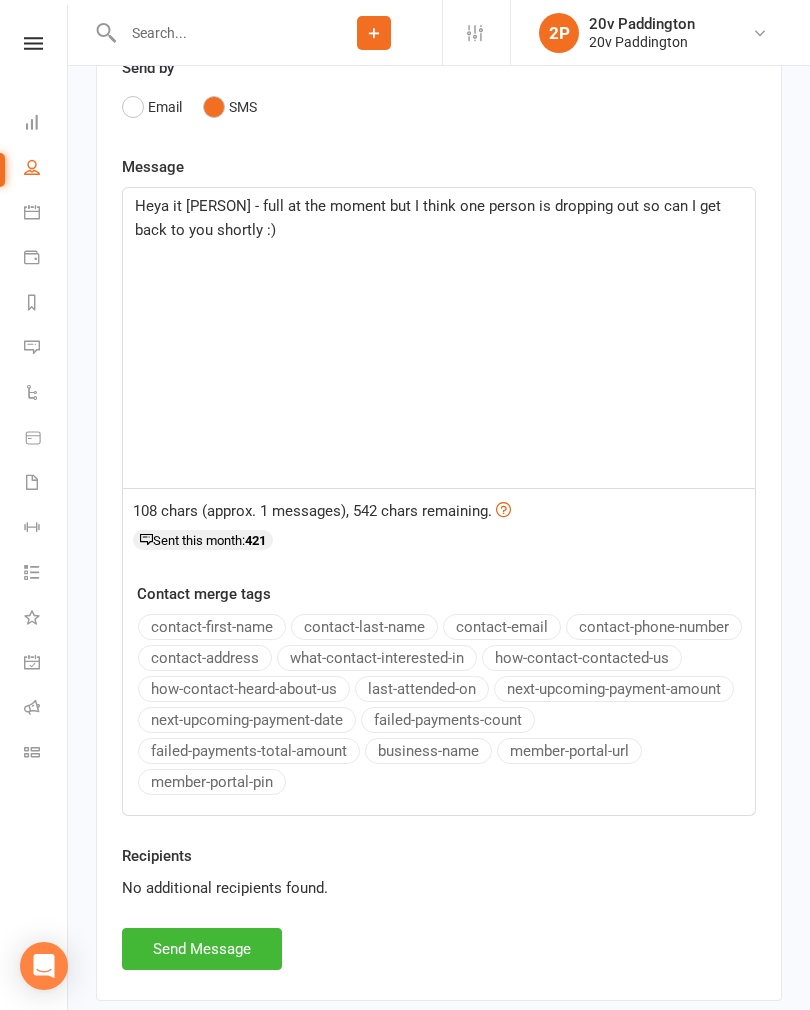 click on "Send Message" at bounding box center [202, 949] 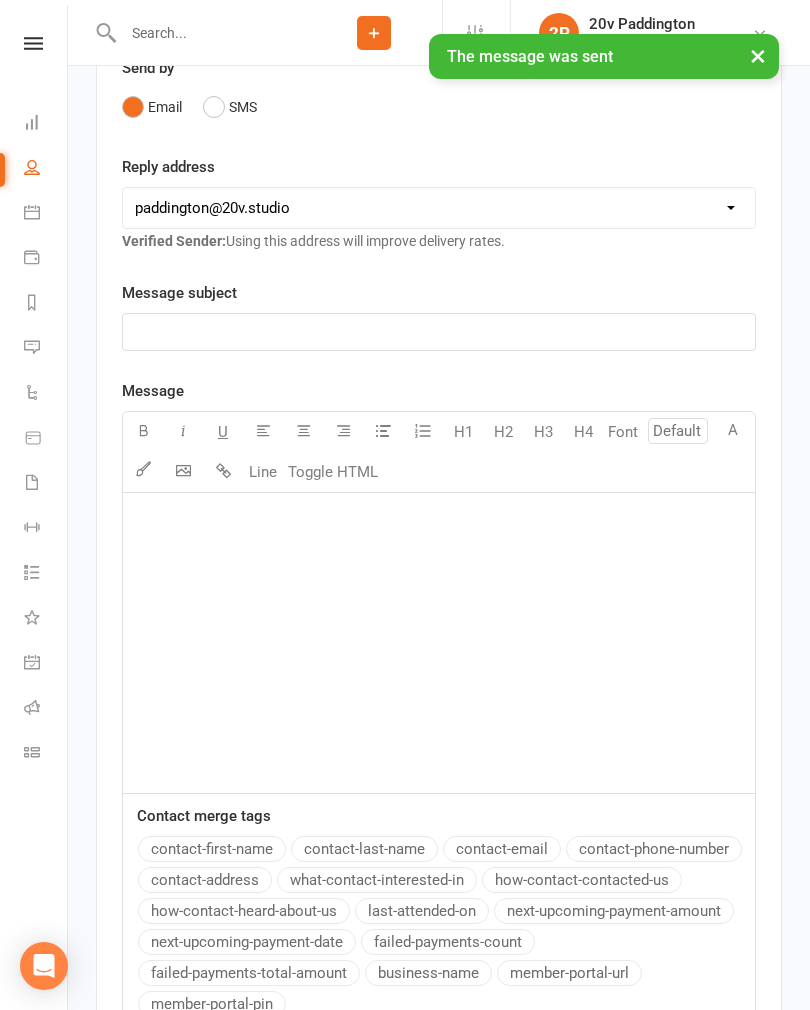 click at bounding box center (32, 347) 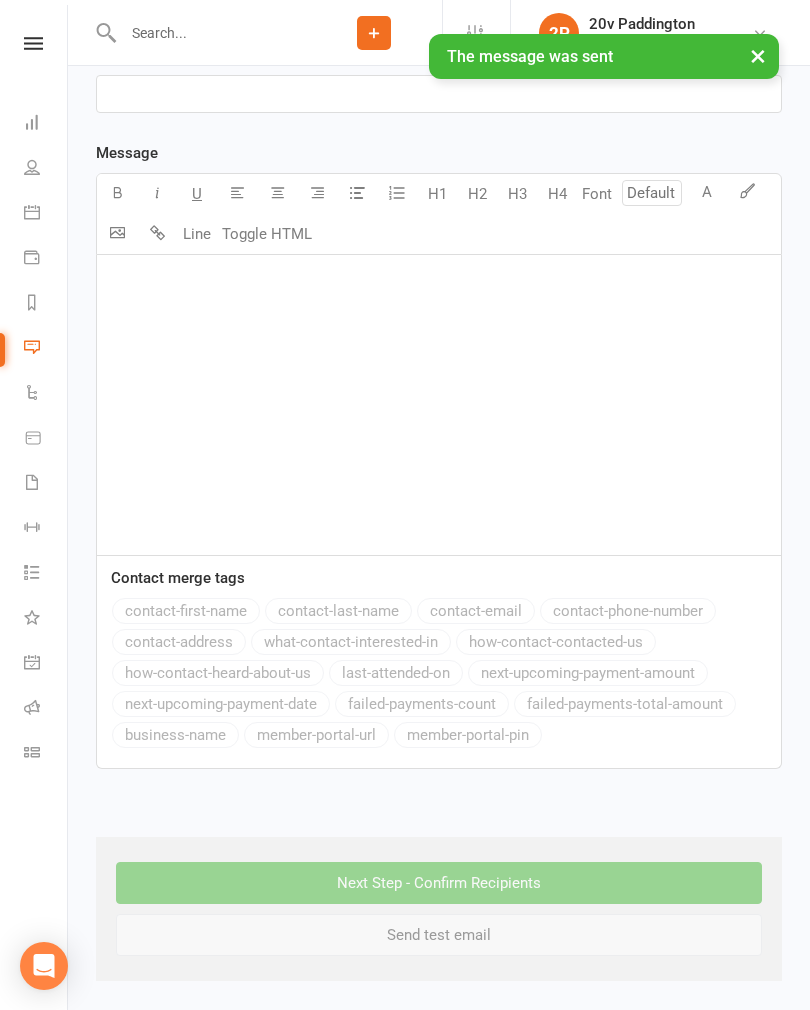 scroll, scrollTop: 0, scrollLeft: 0, axis: both 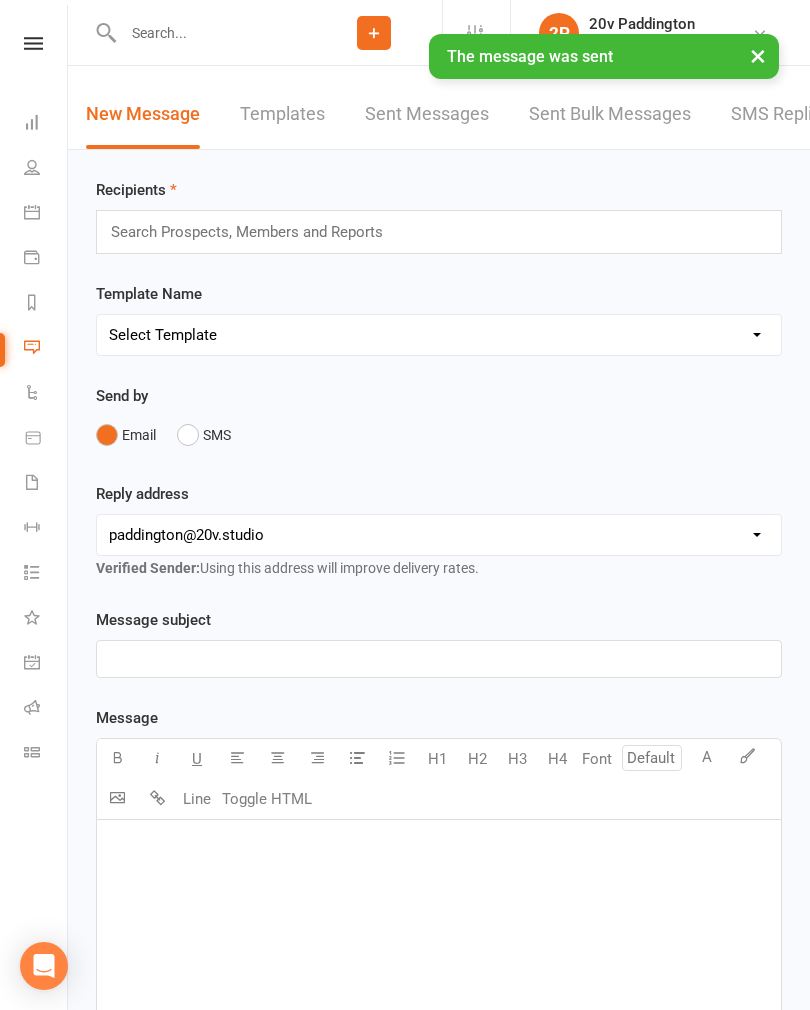 click on "SMS Replies  3" at bounding box center [791, 114] 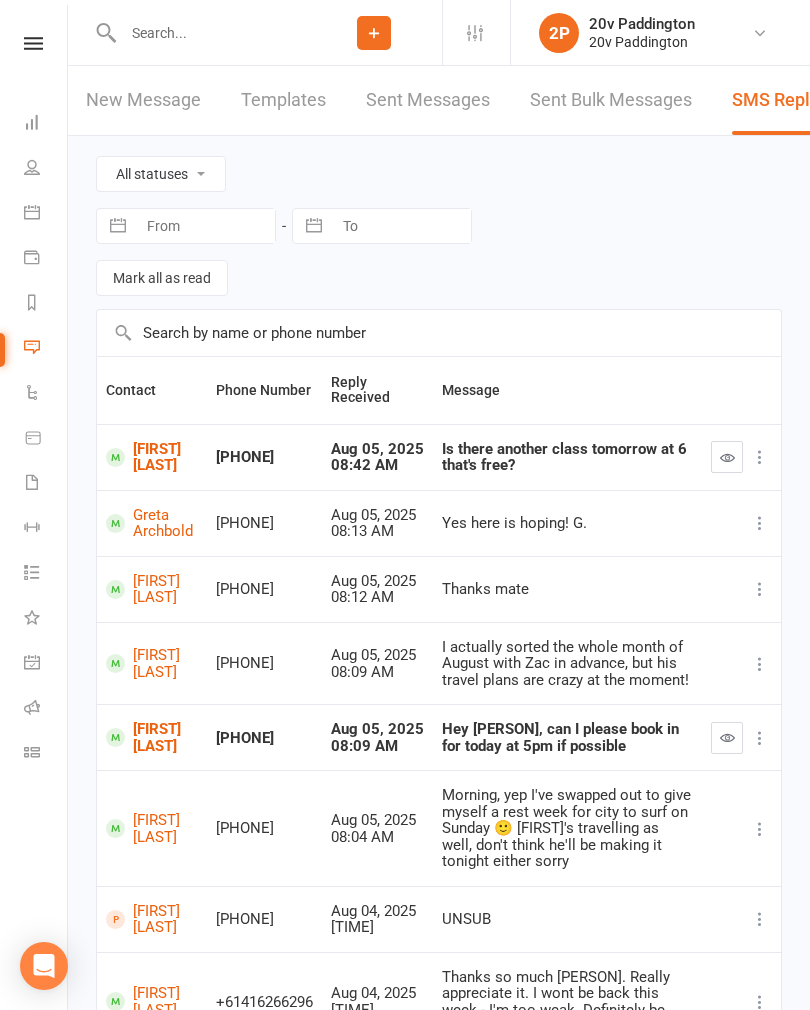 click on "Calendar" at bounding box center [46, 214] 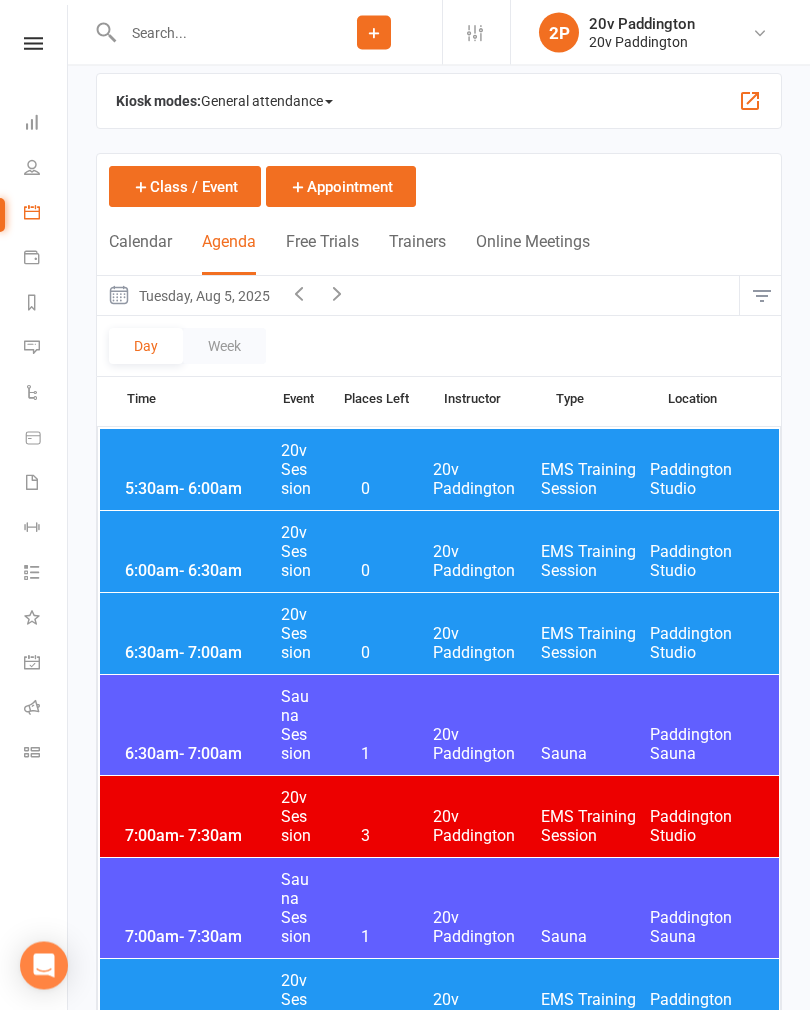 click at bounding box center (337, 294) 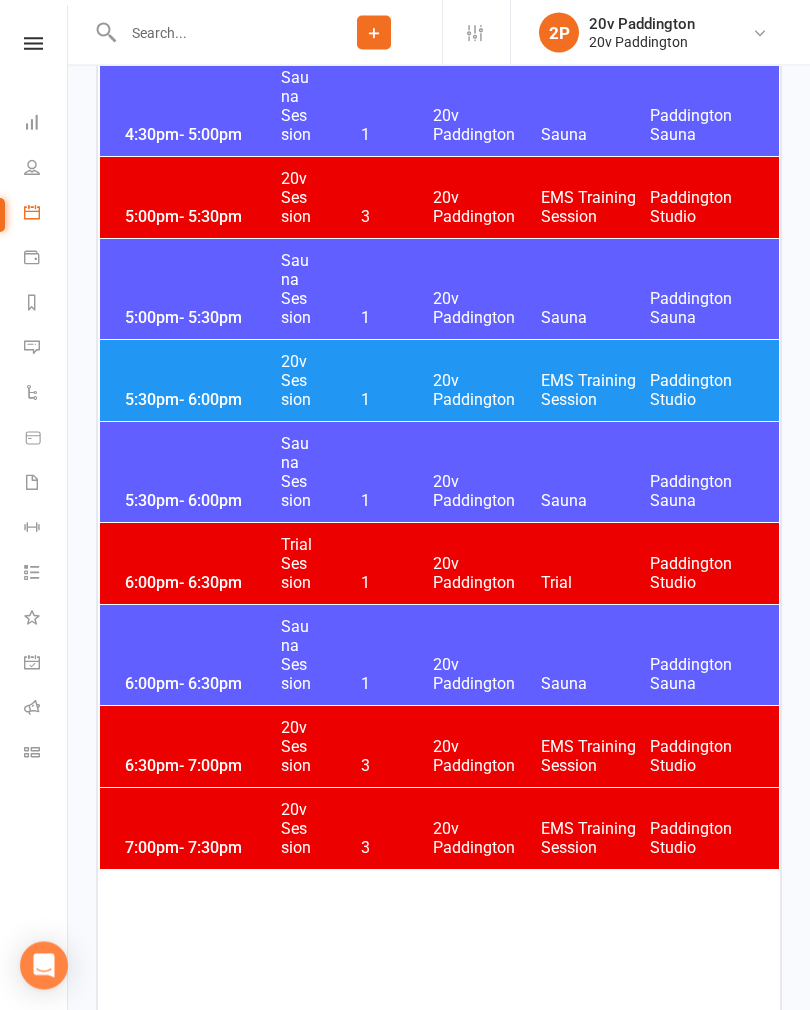 scroll, scrollTop: 3711, scrollLeft: 0, axis: vertical 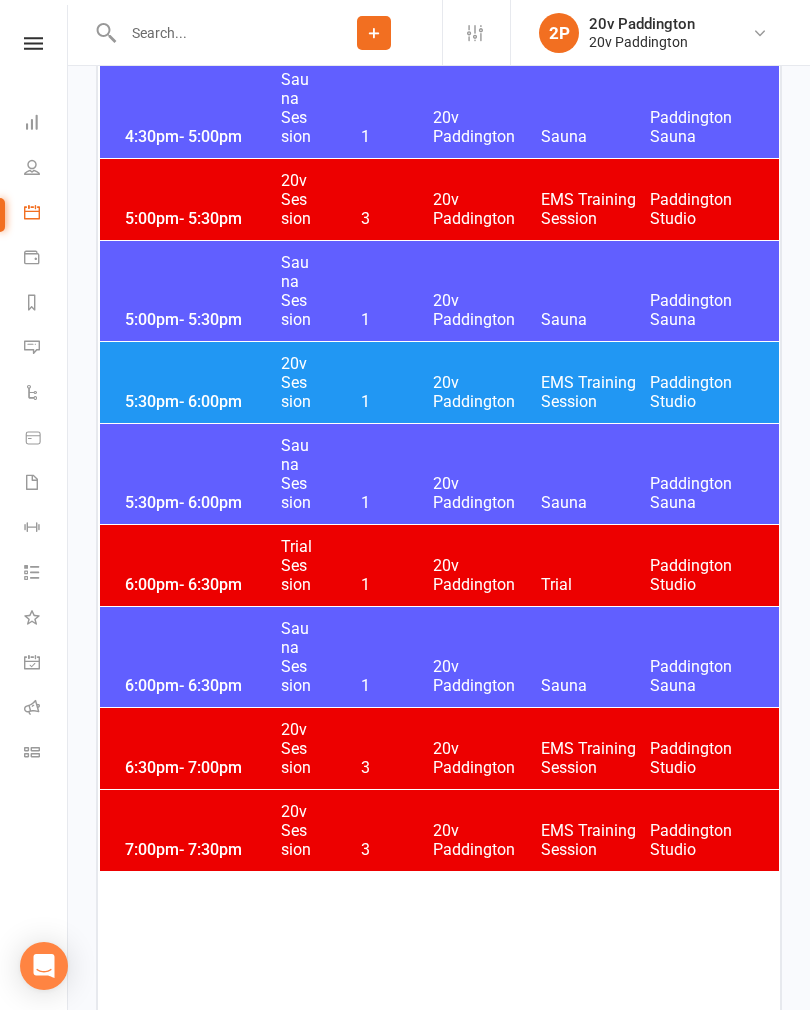 click on "5:30pm  - 6:00pm 20v Session 1 20v [CITY] EMS Training Session [CITY] Studio" at bounding box center [439, 382] 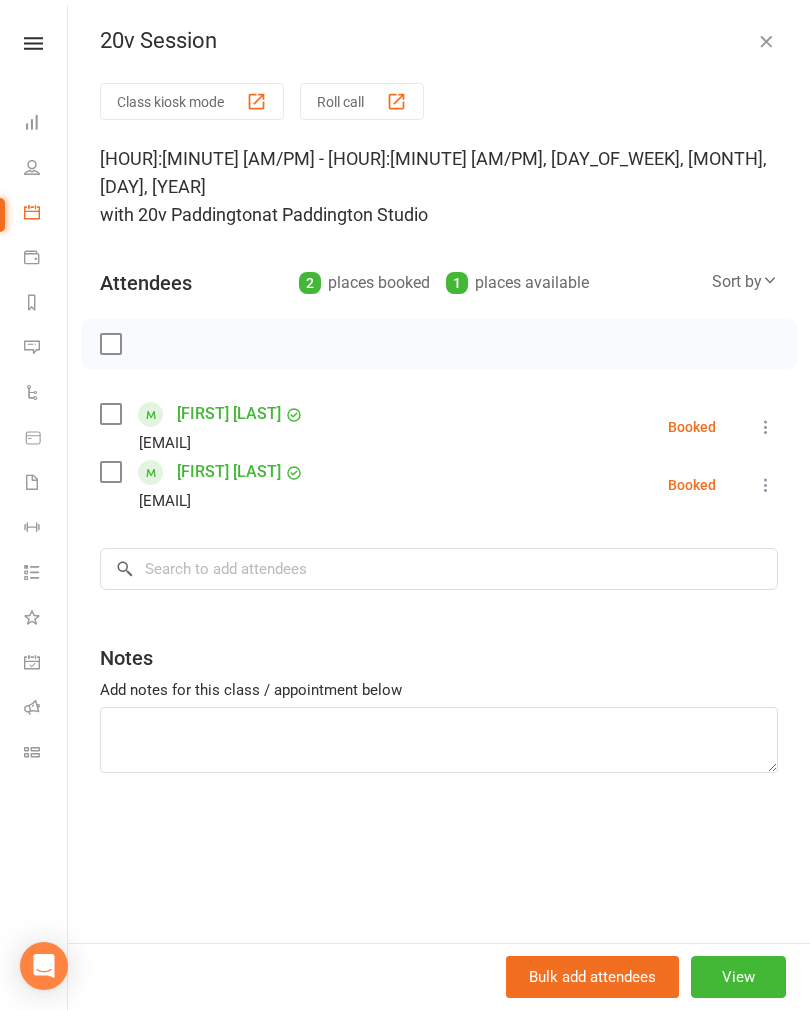 click on "View" at bounding box center (738, 977) 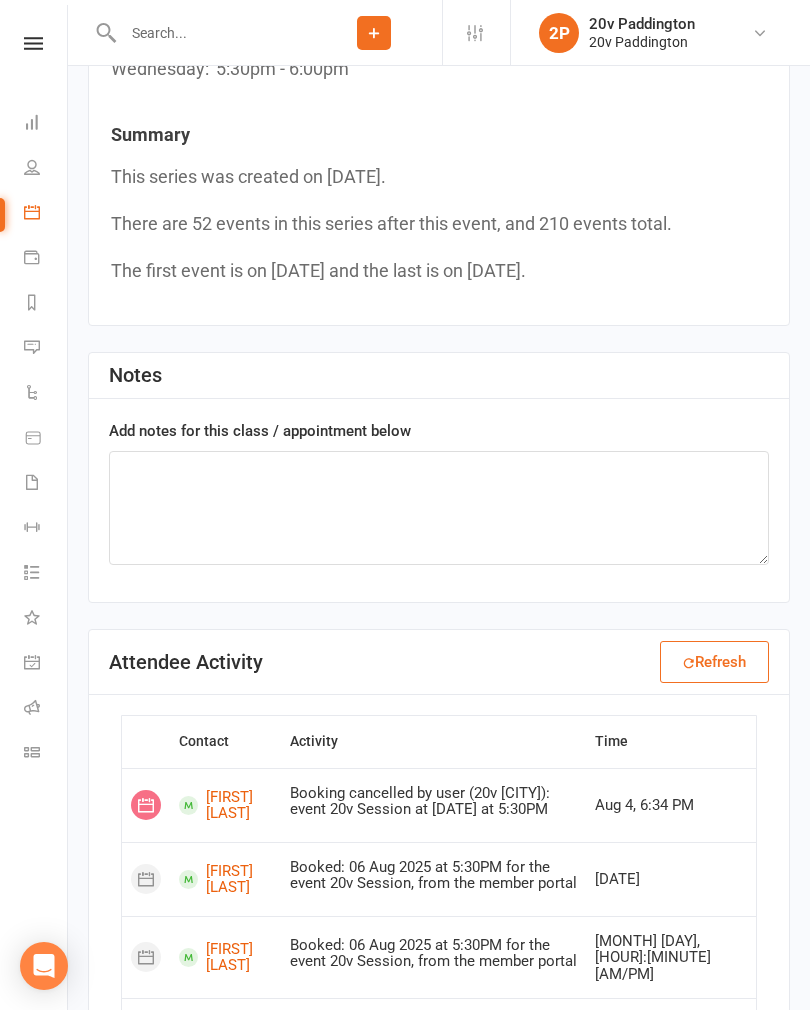 scroll, scrollTop: 2617, scrollLeft: 0, axis: vertical 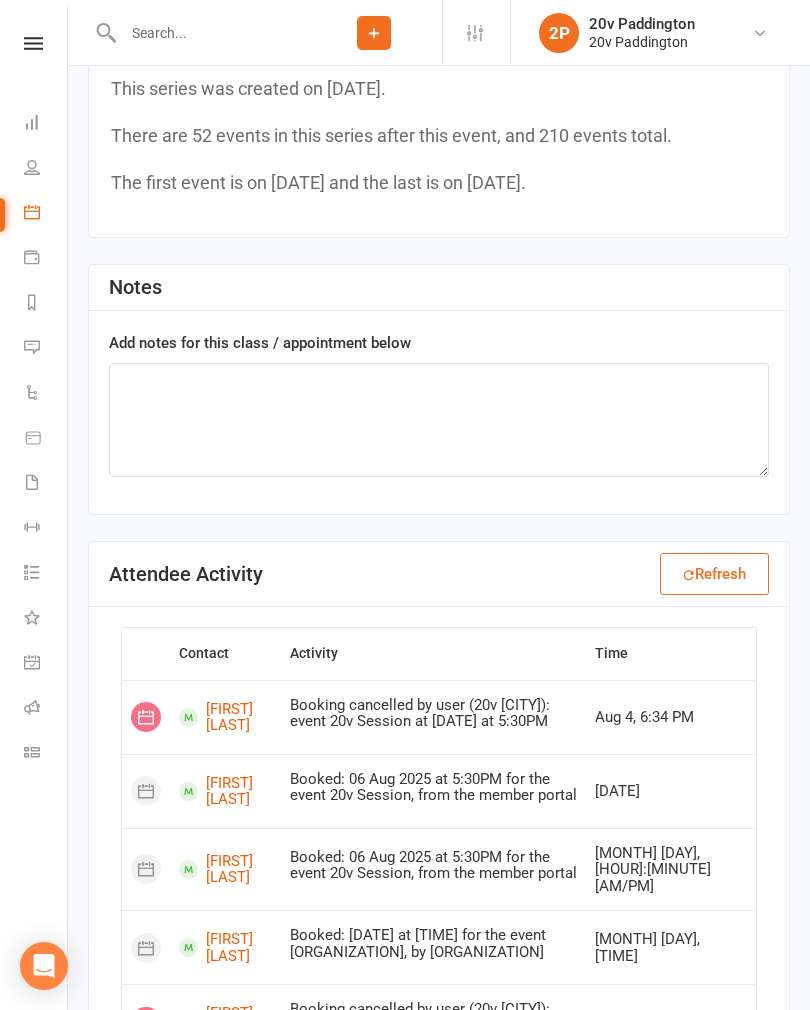 click on "Messages   3" at bounding box center [46, 349] 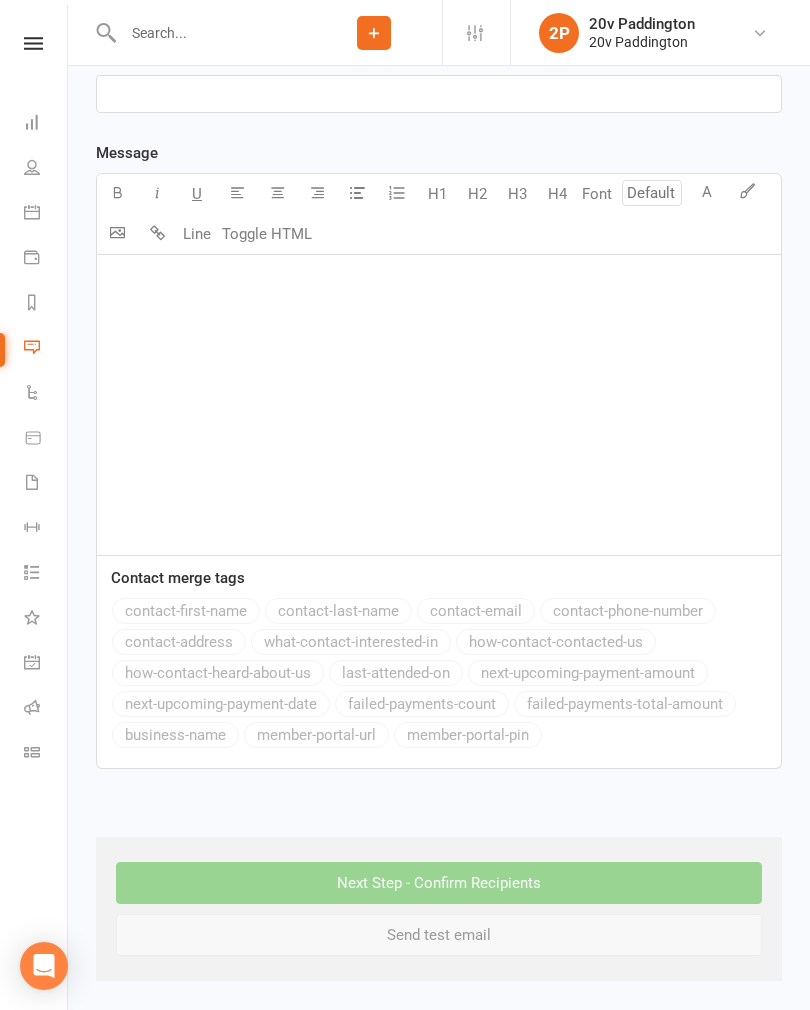 scroll, scrollTop: 0, scrollLeft: 0, axis: both 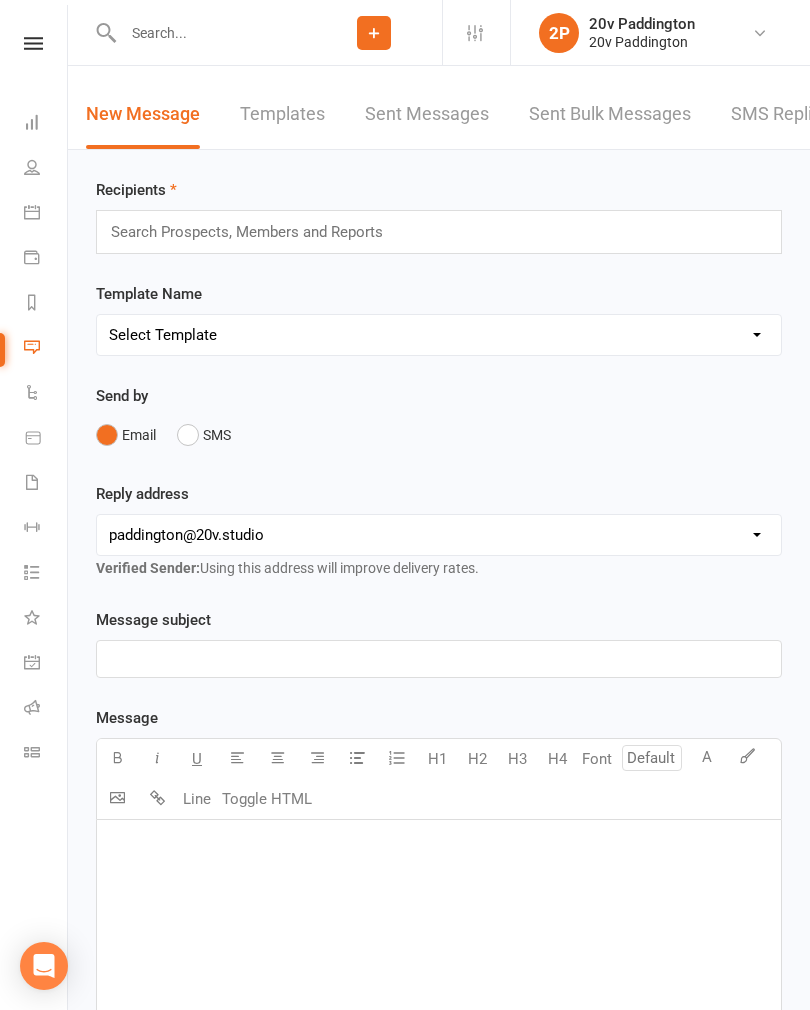click on "SMS Replies  3" at bounding box center [791, 114] 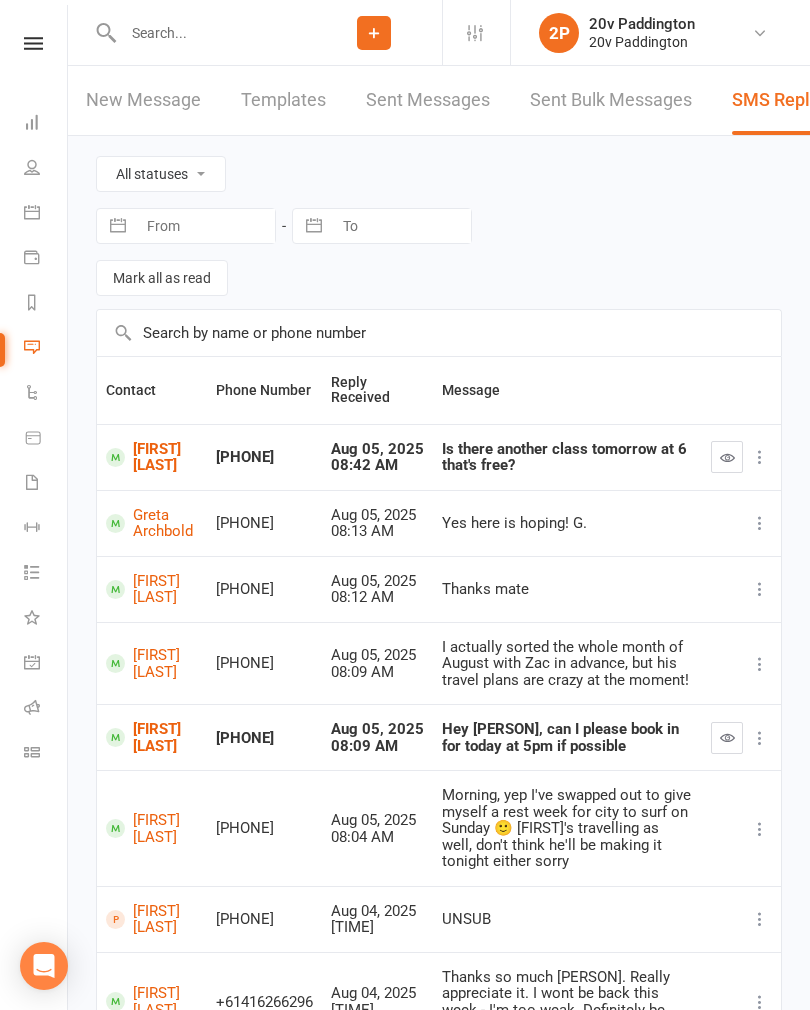 click on "Calendar" at bounding box center (46, 214) 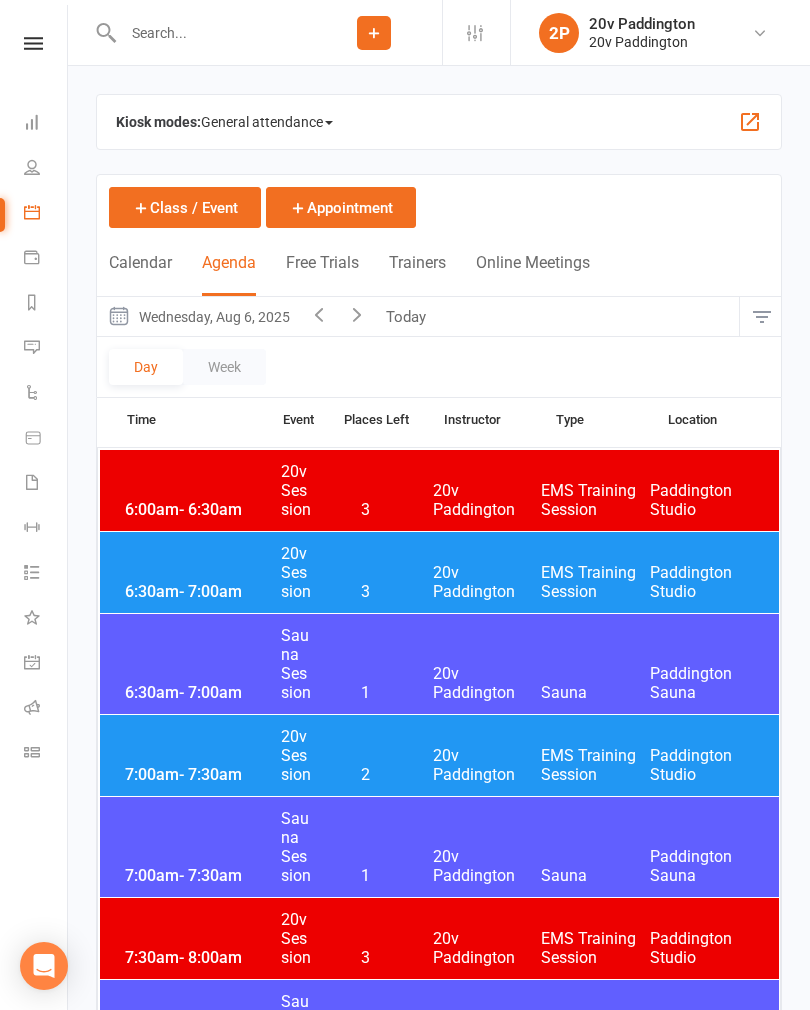 click on "Wednesday, Aug 6, 2025" at bounding box center (198, 316) 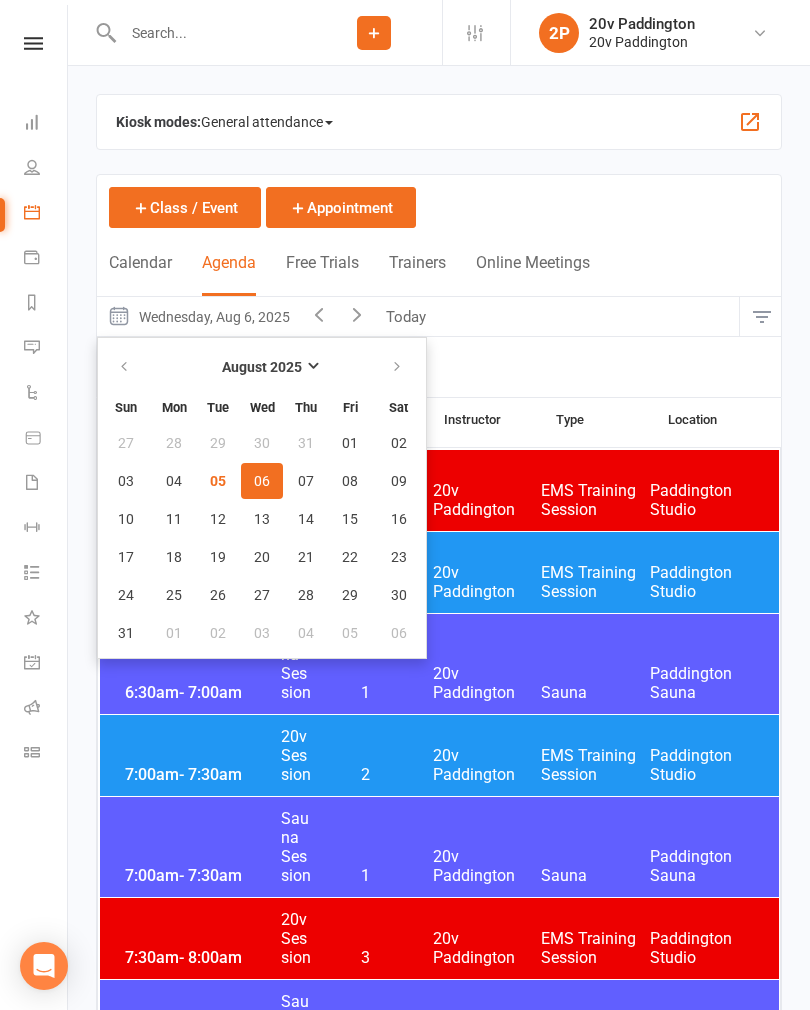 click on "06" at bounding box center (262, 481) 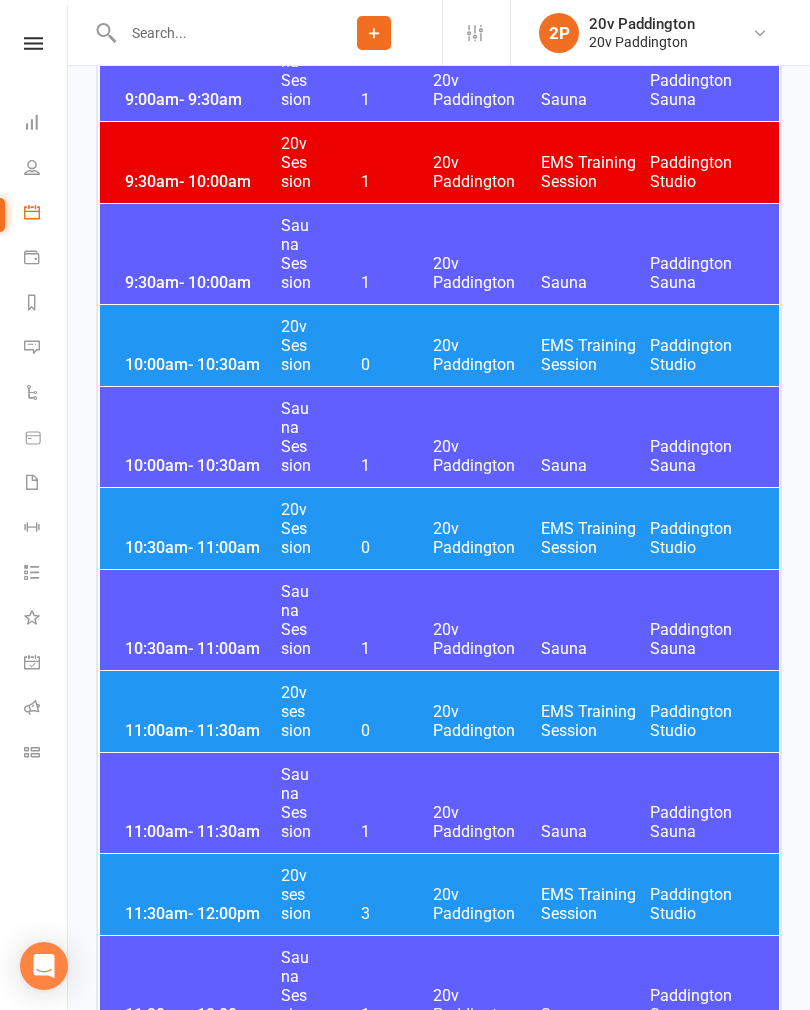 scroll, scrollTop: 1515, scrollLeft: 0, axis: vertical 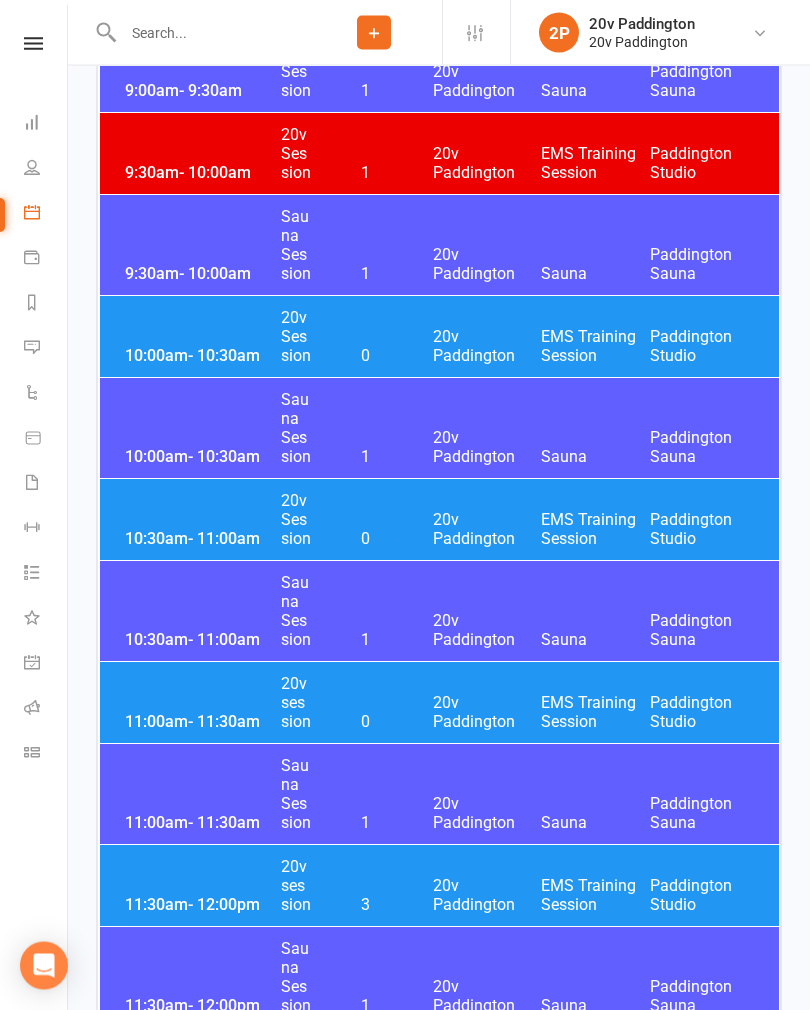 click on "10:00am  - 10:30am 20v Session 0 20v Paddington EMS Training Session Paddington Studio" at bounding box center [439, 337] 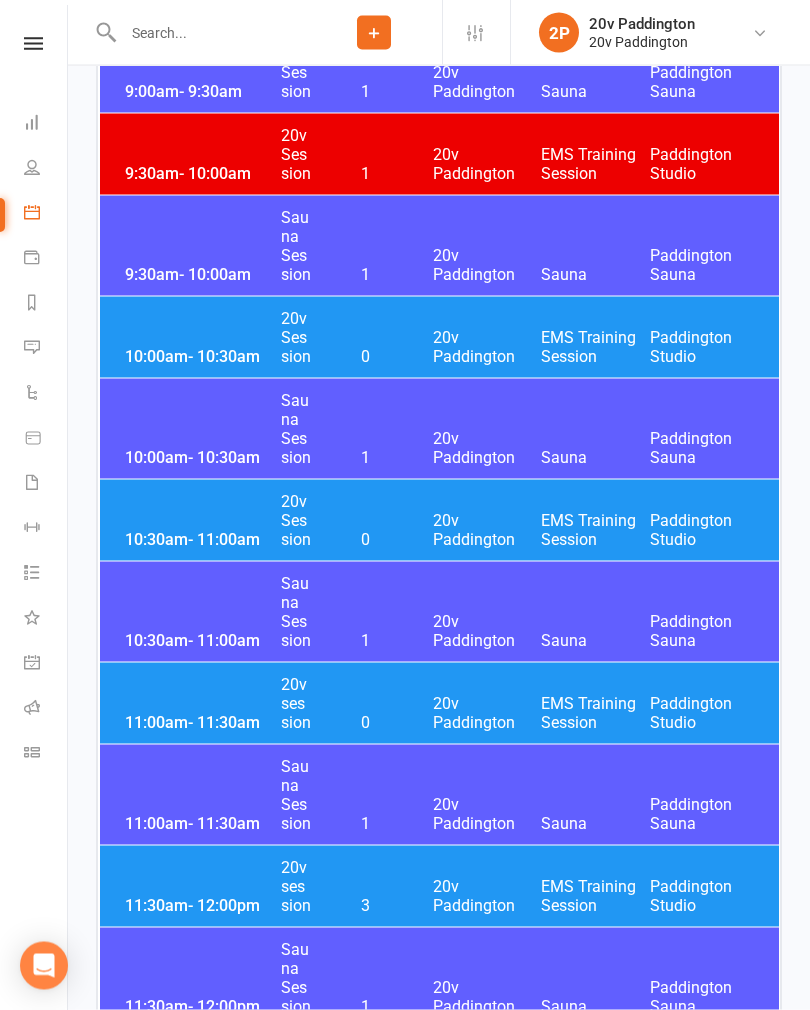 scroll, scrollTop: 1517, scrollLeft: 0, axis: vertical 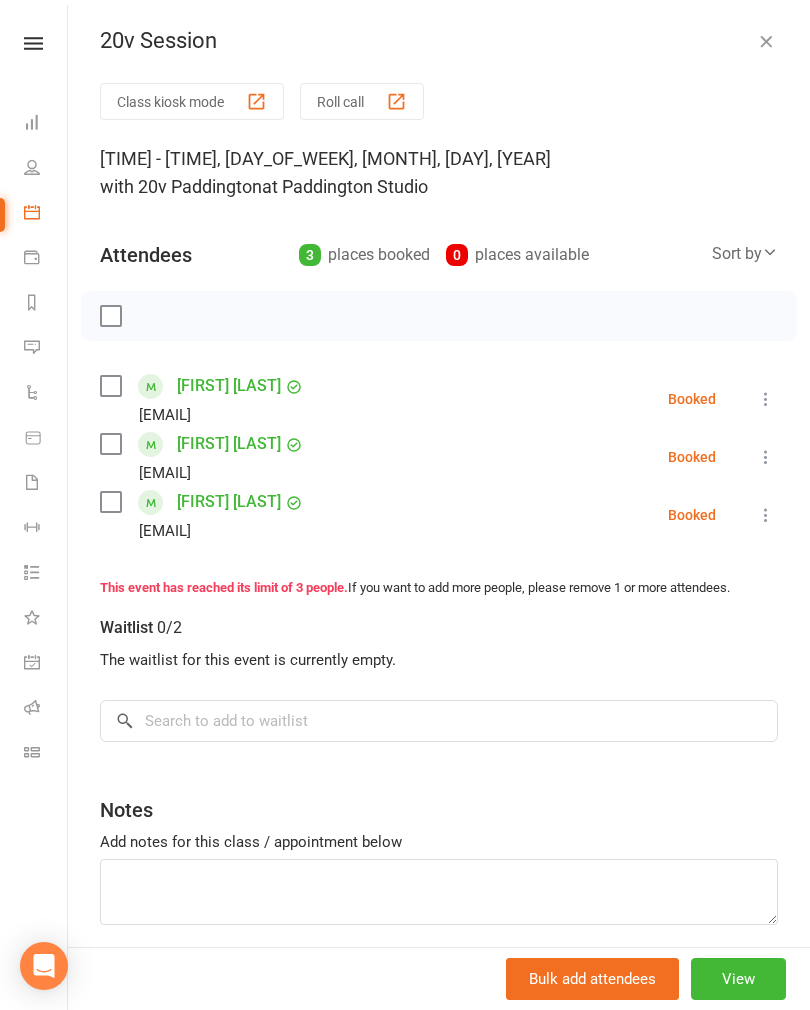 click at bounding box center [766, 41] 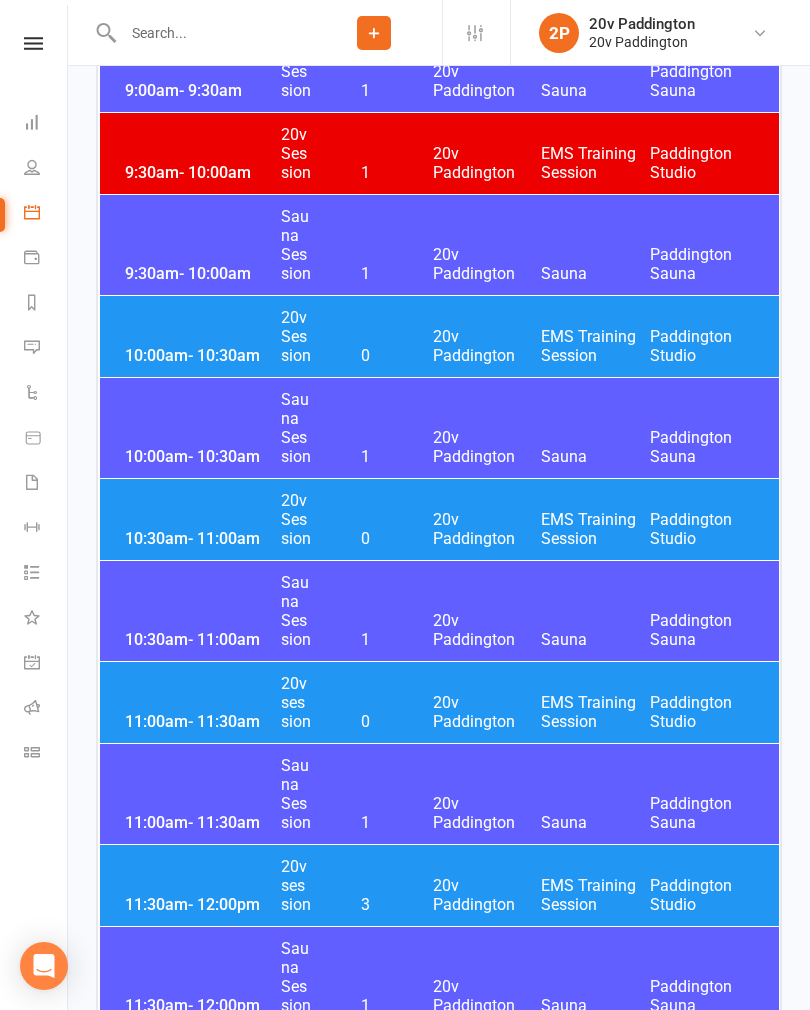 click on "[TIME] - [TIME] 20v Session 0 20v Paddington EMS Training Session Paddington Studio" at bounding box center [439, 519] 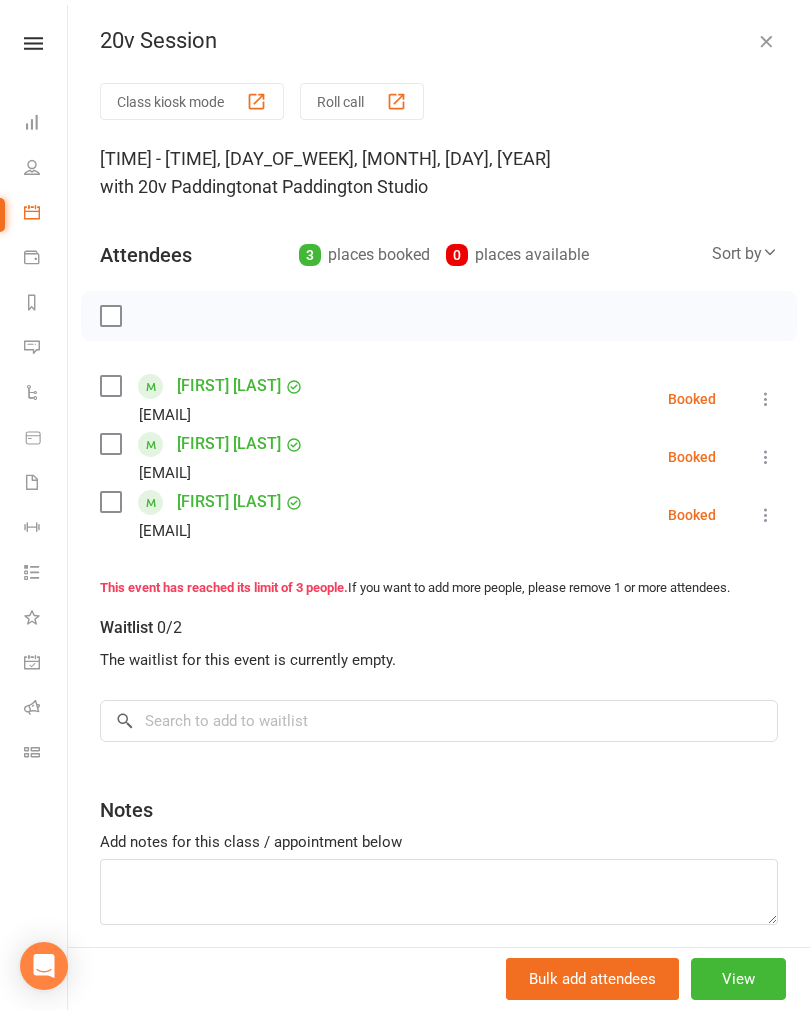 click at bounding box center (766, 41) 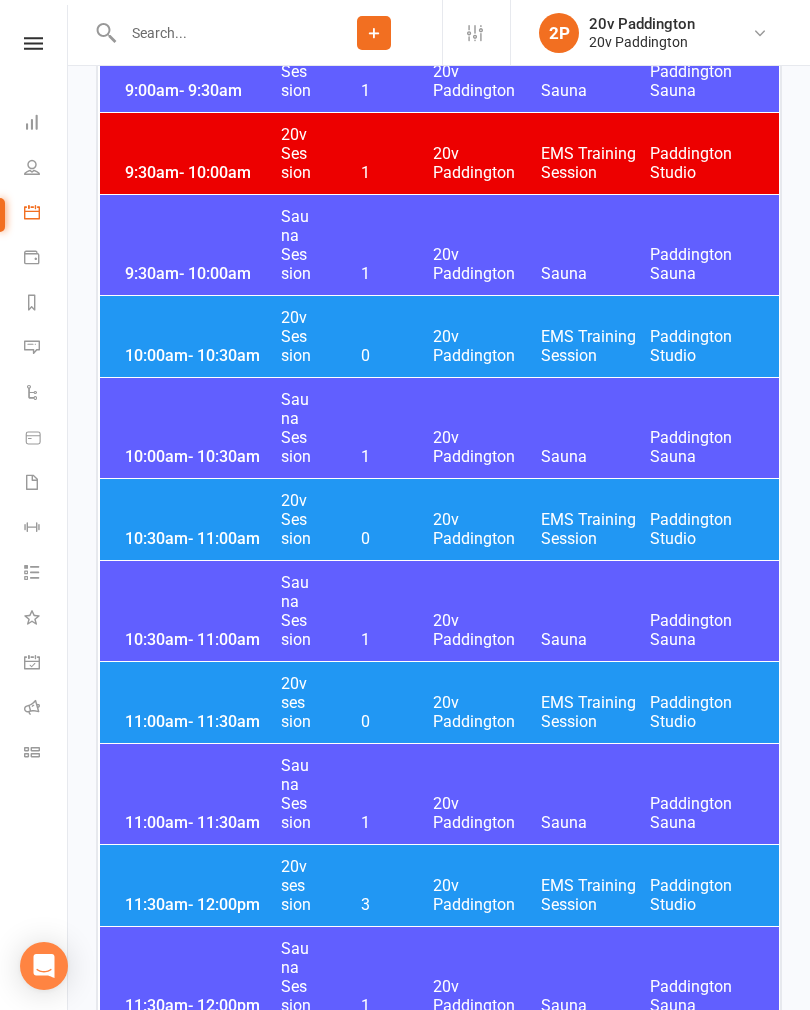 click on "11:00am  - 11:30am 20v session 0 20v [CITY] EMS Training Session [CITY] Studio" at bounding box center (439, 702) 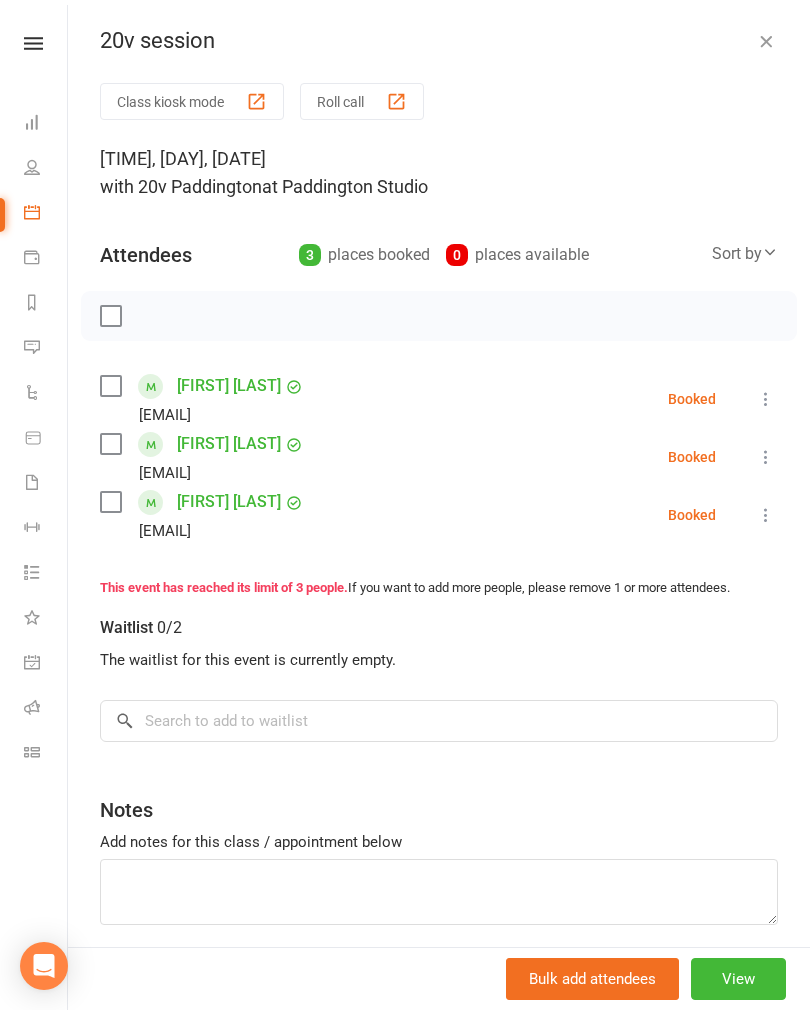 click at bounding box center [766, 41] 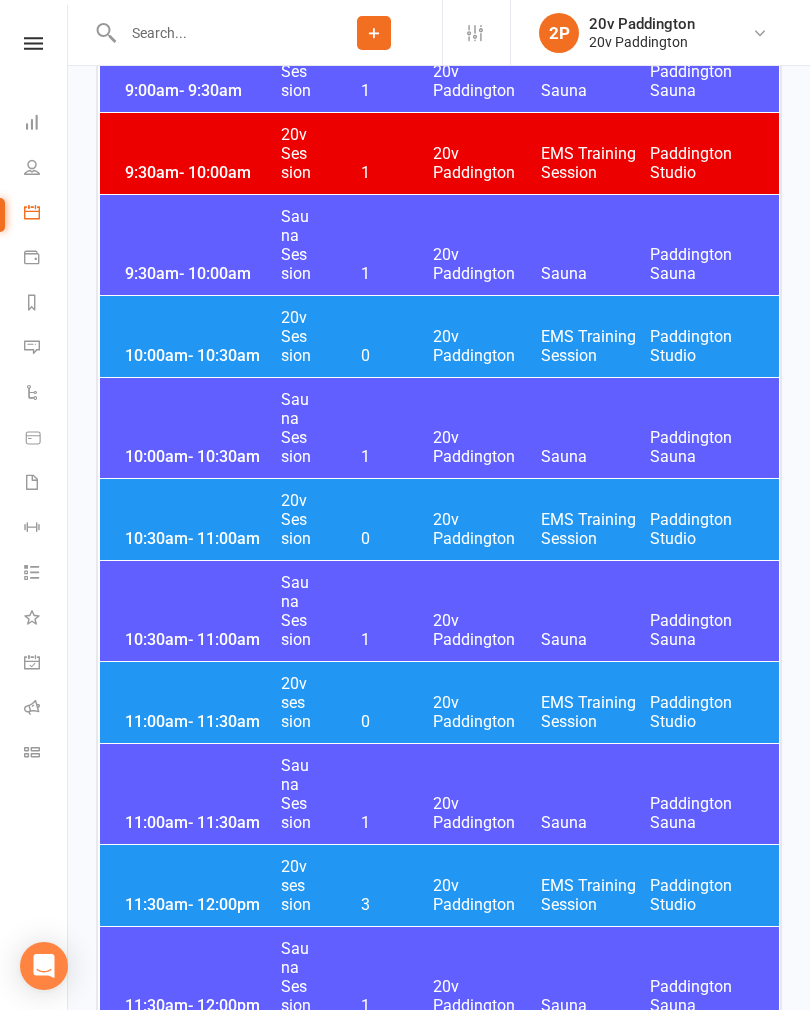 click on "[HOUR]:[MINUTE][AM/PM]  - [HOUR]:[MINUTE] [AM/PM] 20v session 3 20v Paddington EMS Training Session Paddington Studio" at bounding box center (439, 885) 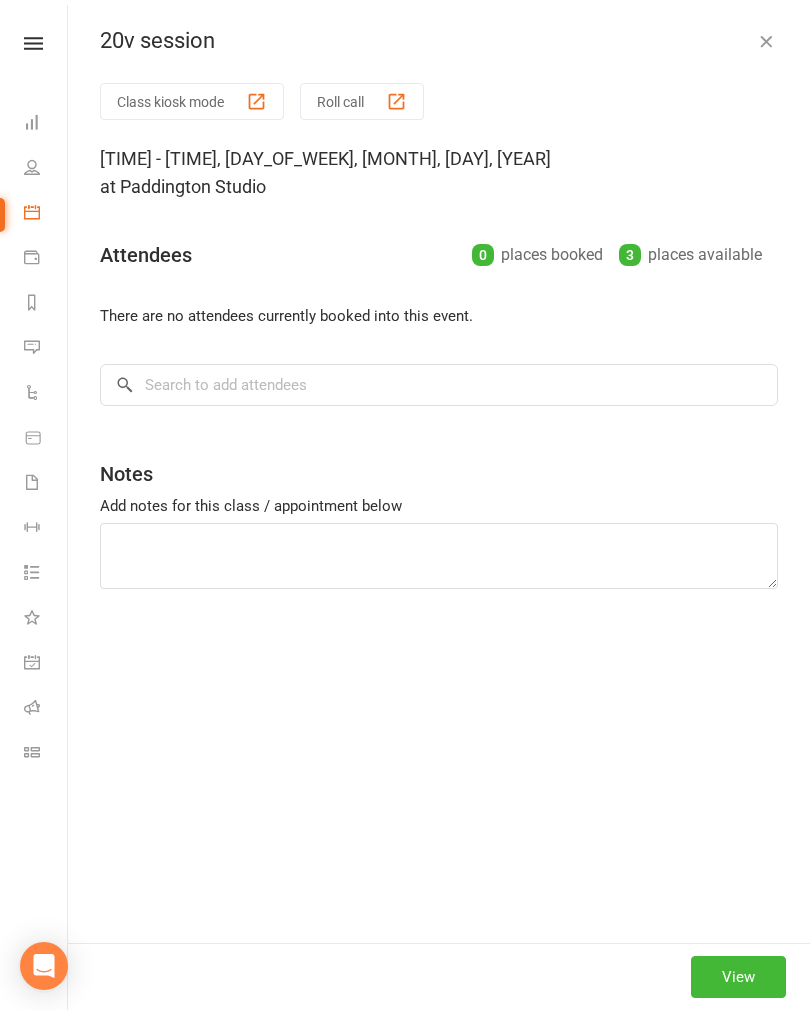 click at bounding box center [766, 41] 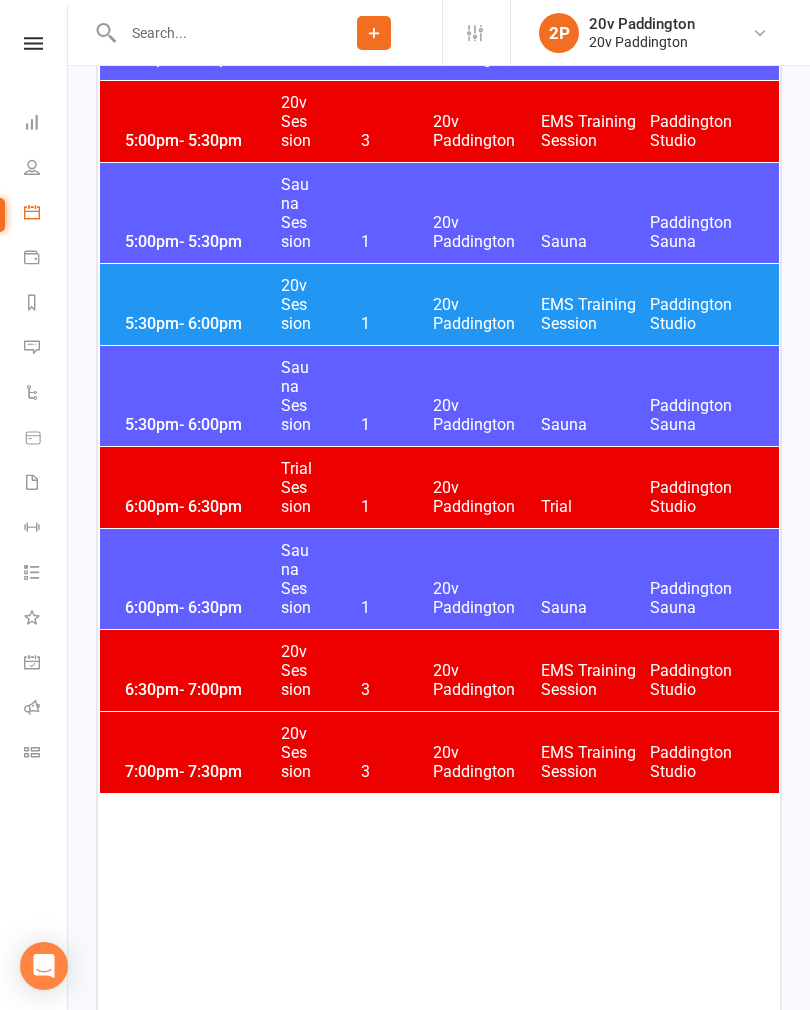 scroll, scrollTop: 3824, scrollLeft: 0, axis: vertical 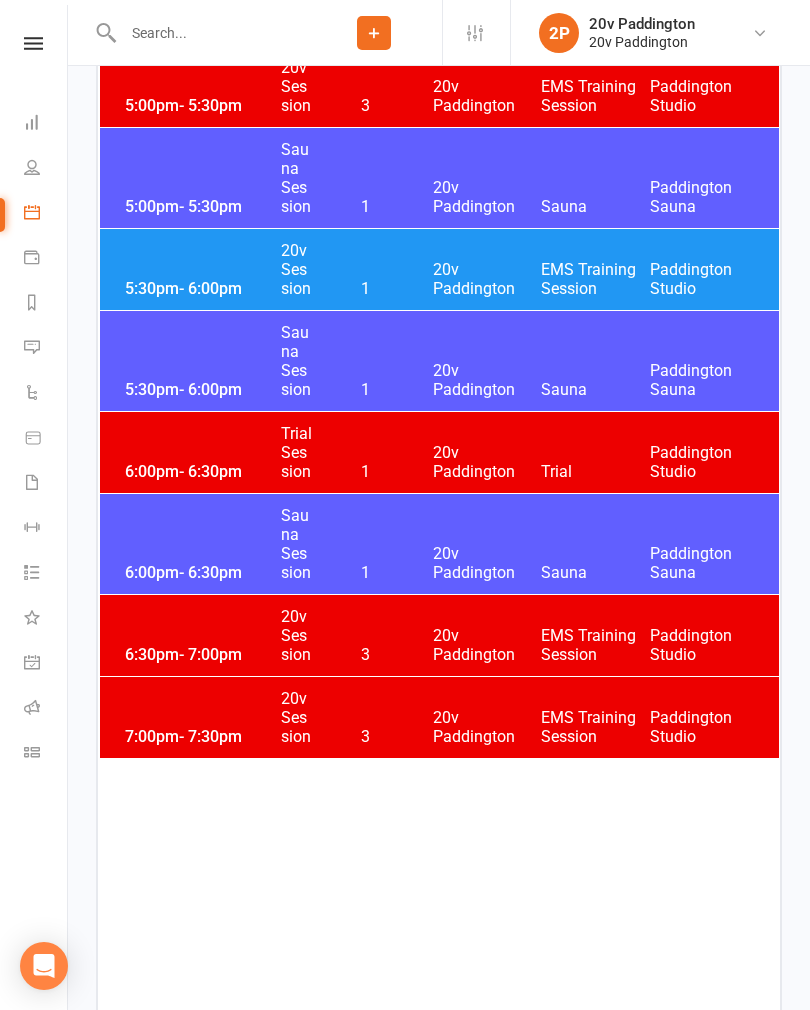 click at bounding box center (32, 347) 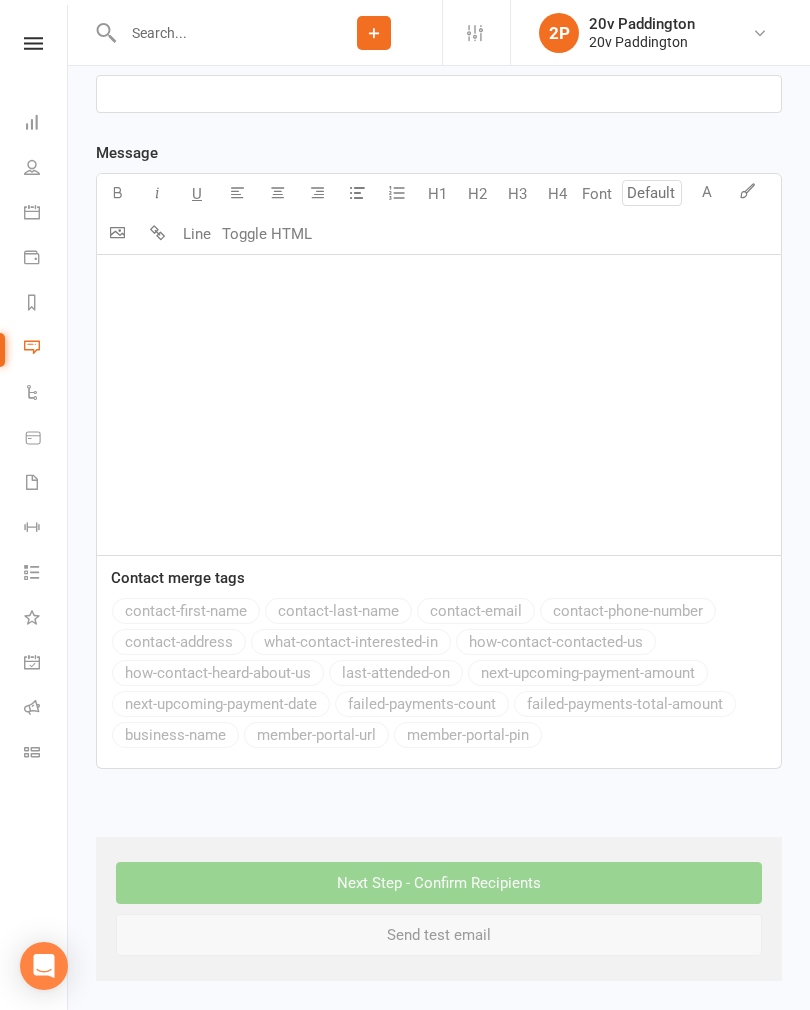 scroll, scrollTop: 0, scrollLeft: 0, axis: both 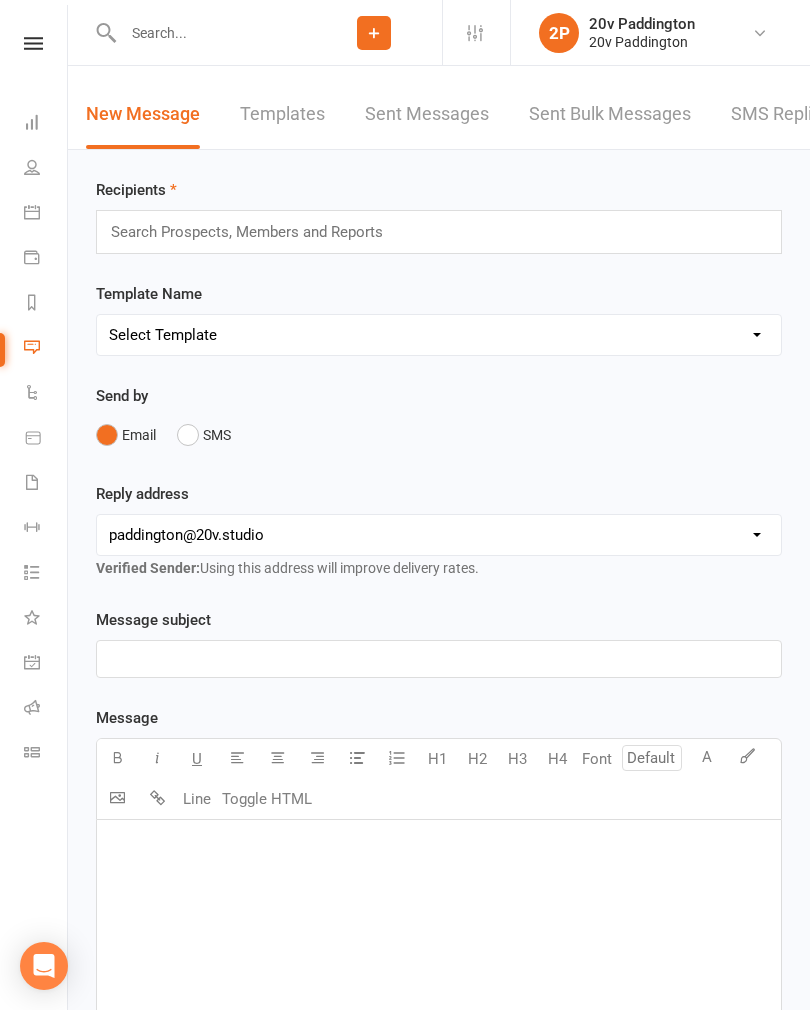 click on "SMS Replies  3" at bounding box center (791, 114) 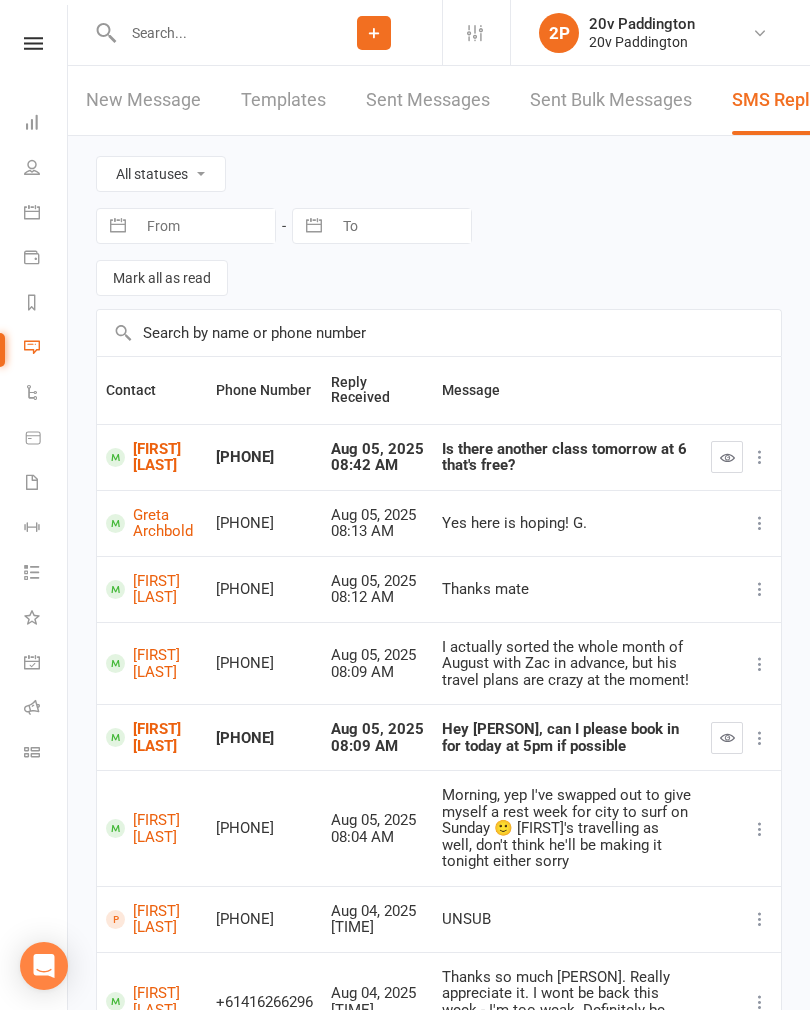 click at bounding box center (727, 457) 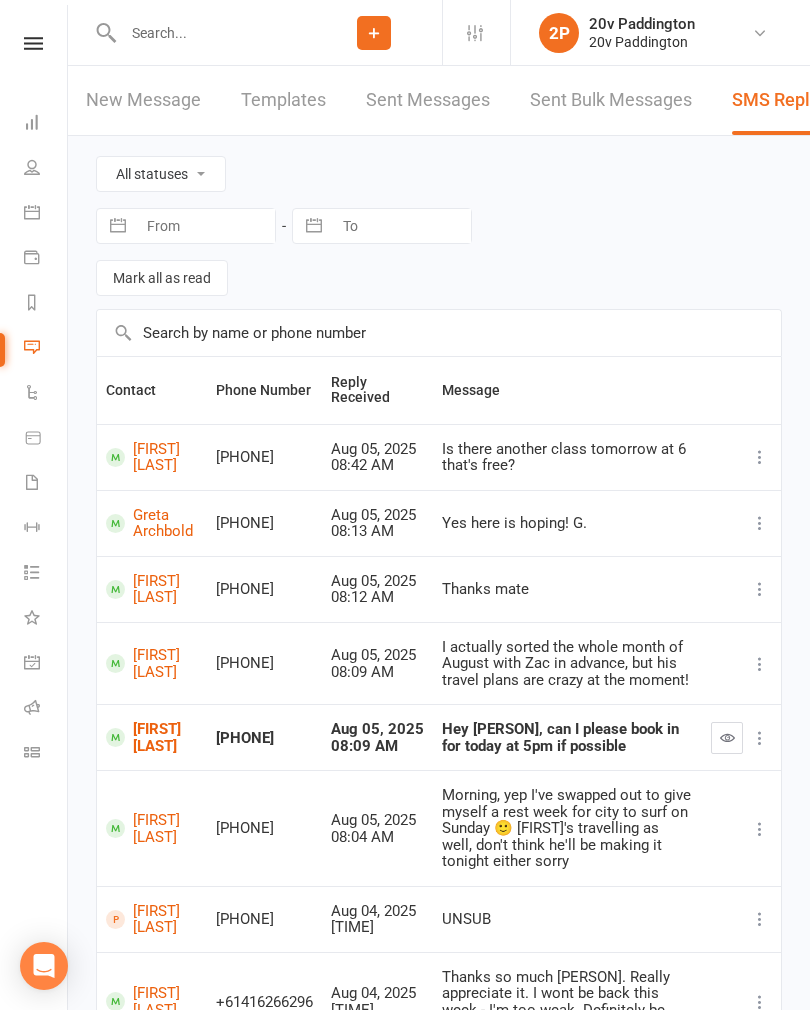 click on "[FIRST] [LAST]" at bounding box center (152, 457) 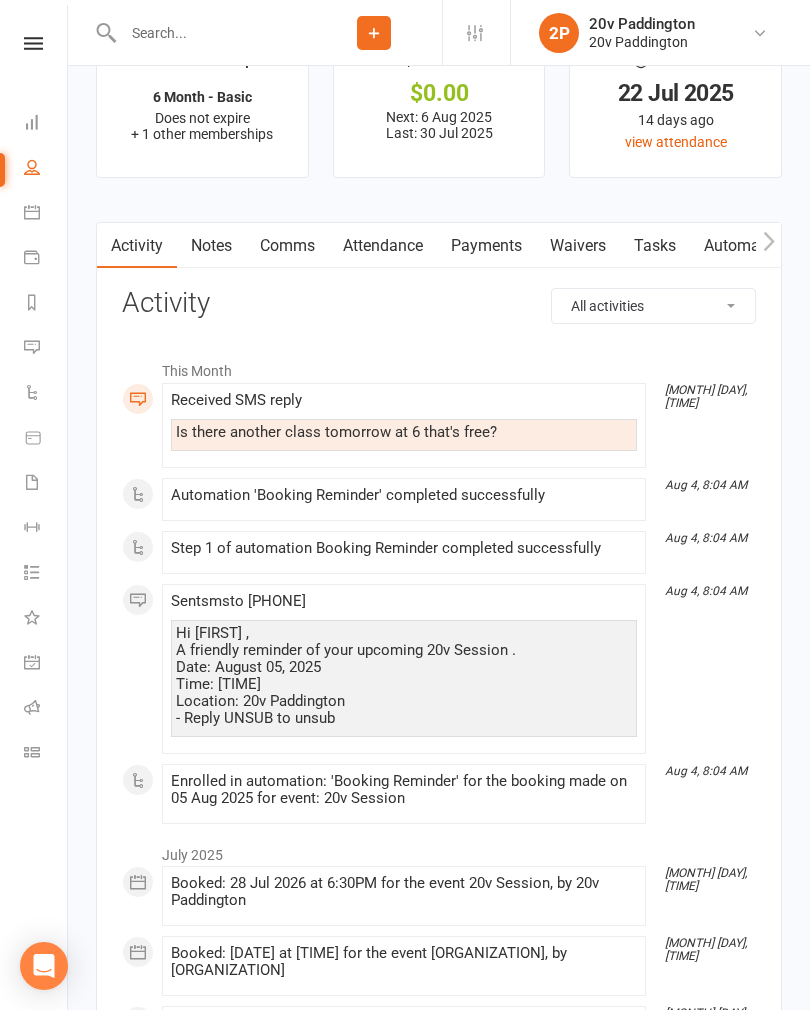scroll, scrollTop: 2673, scrollLeft: 0, axis: vertical 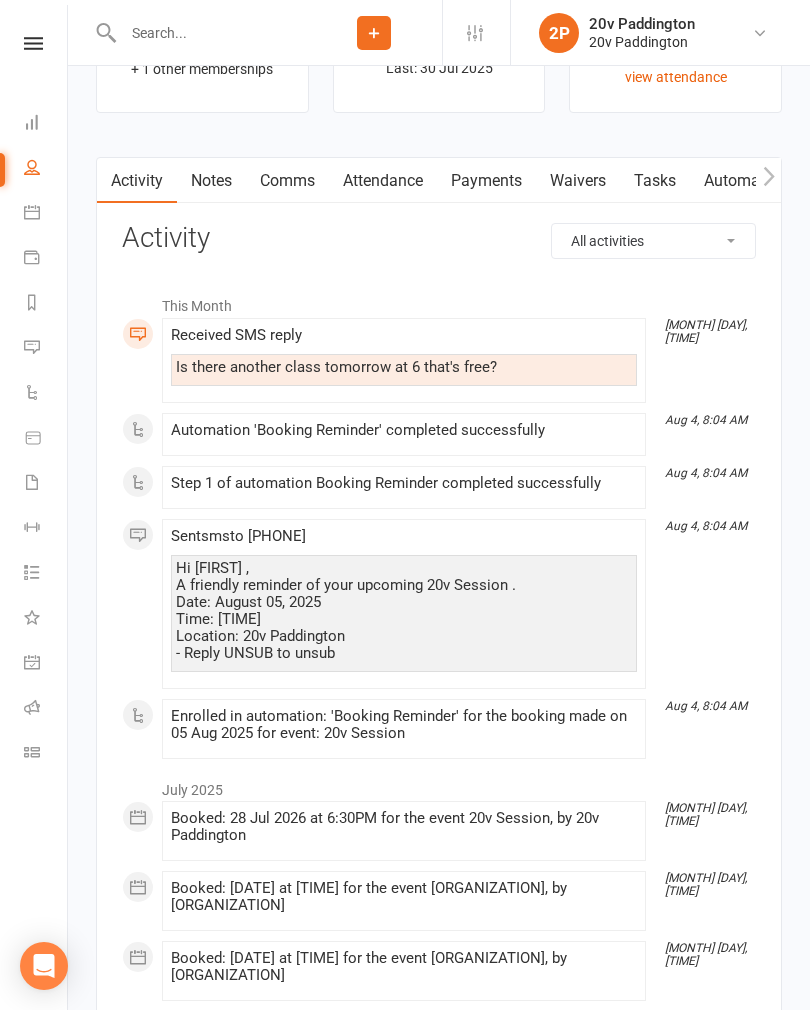 click on "Calendar" at bounding box center [46, 214] 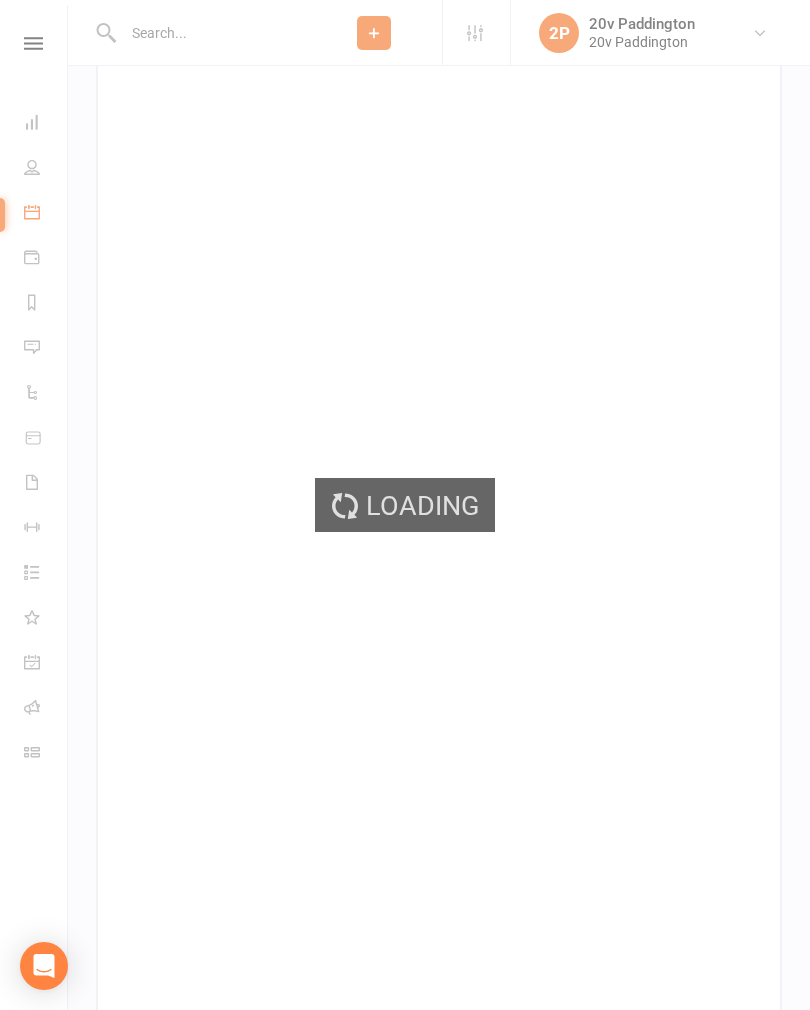 scroll, scrollTop: 0, scrollLeft: 0, axis: both 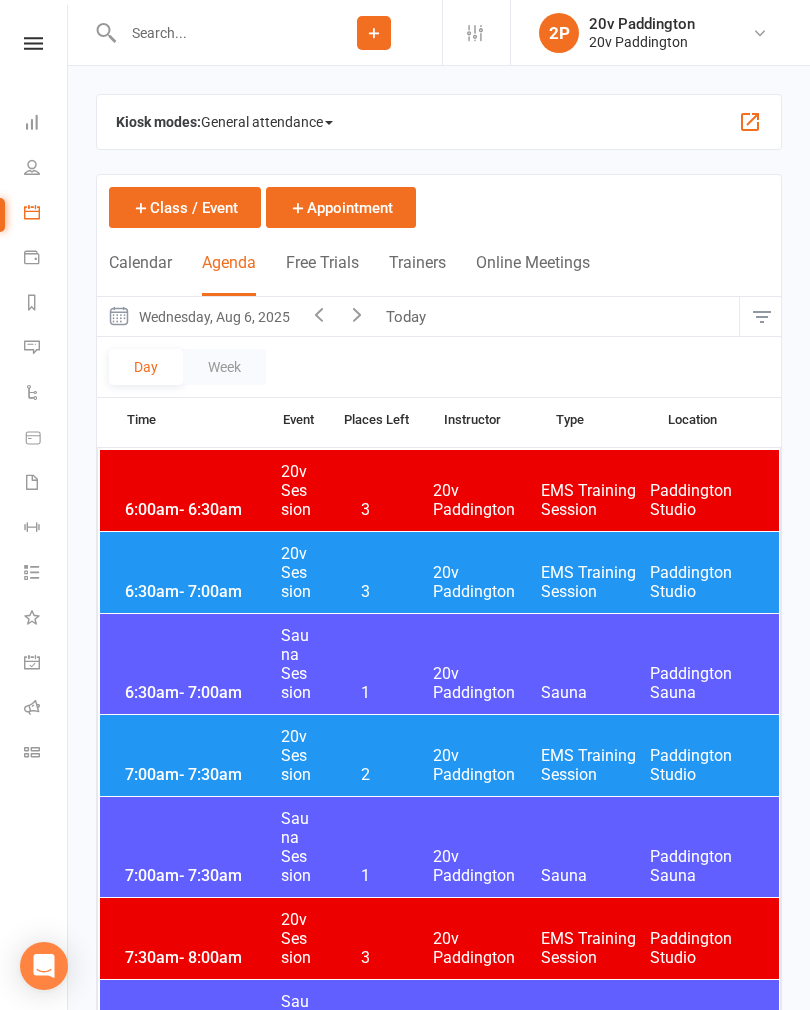 click on "Today" at bounding box center [408, 316] 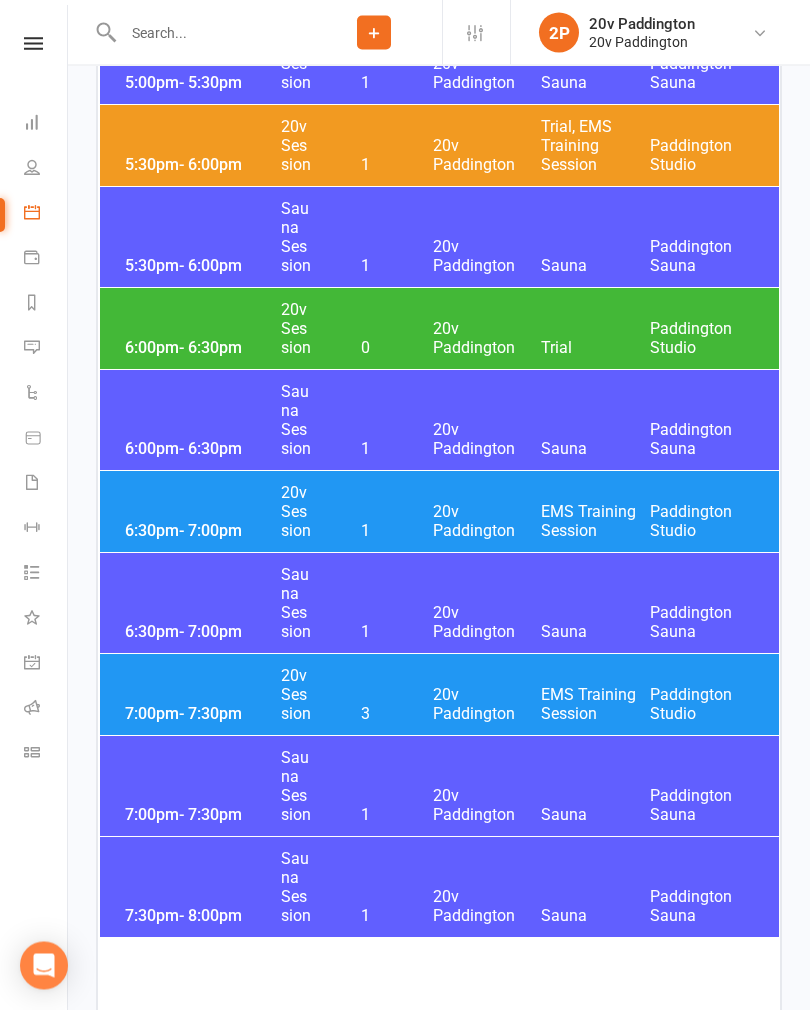 scroll, scrollTop: 4029, scrollLeft: 0, axis: vertical 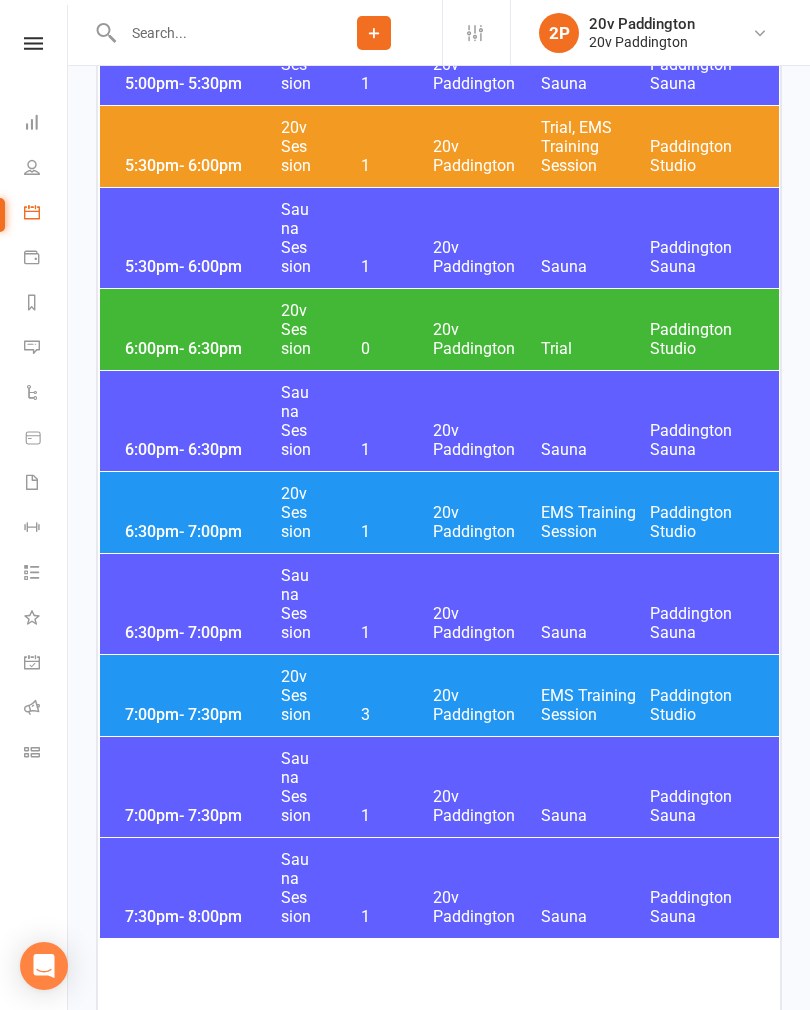 click on "20v Paddington" at bounding box center [487, 522] 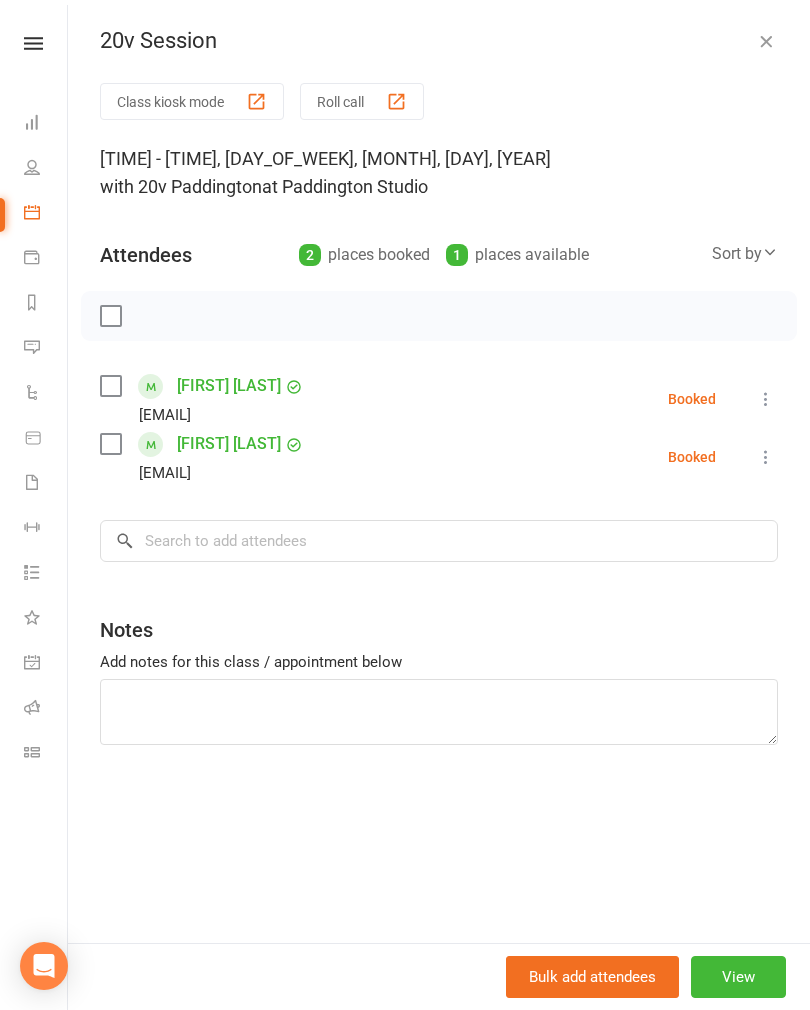 click at bounding box center (766, 41) 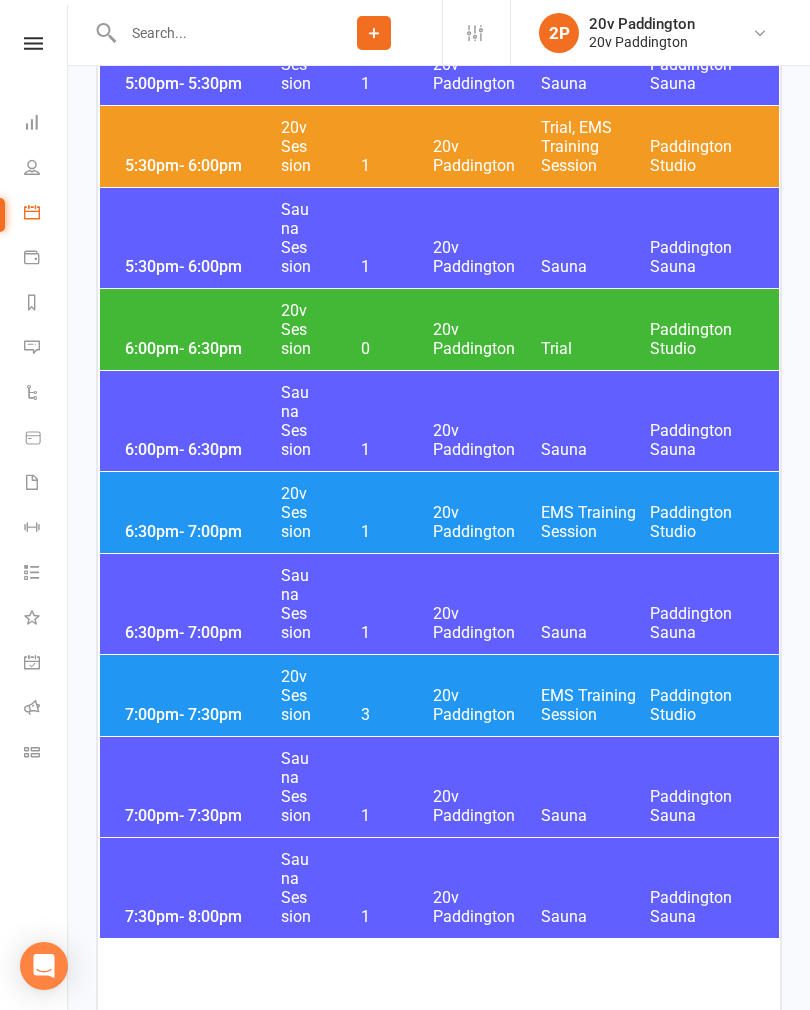 click on "20v Paddington" at bounding box center [487, 339] 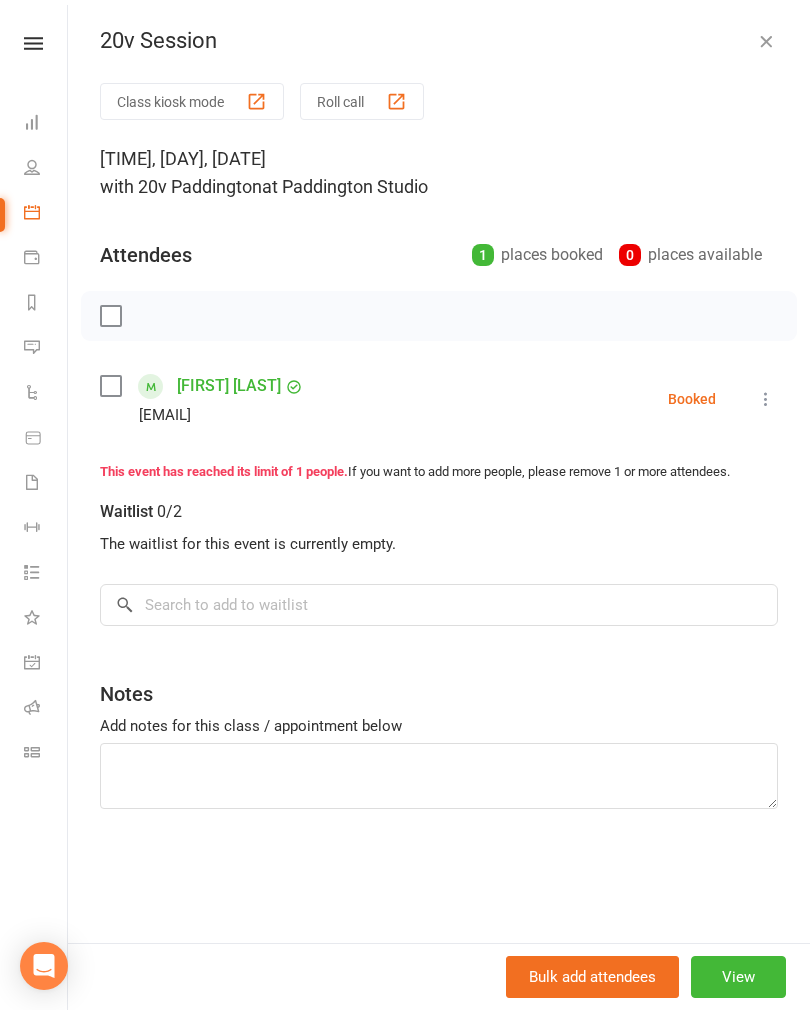 click at bounding box center (766, 41) 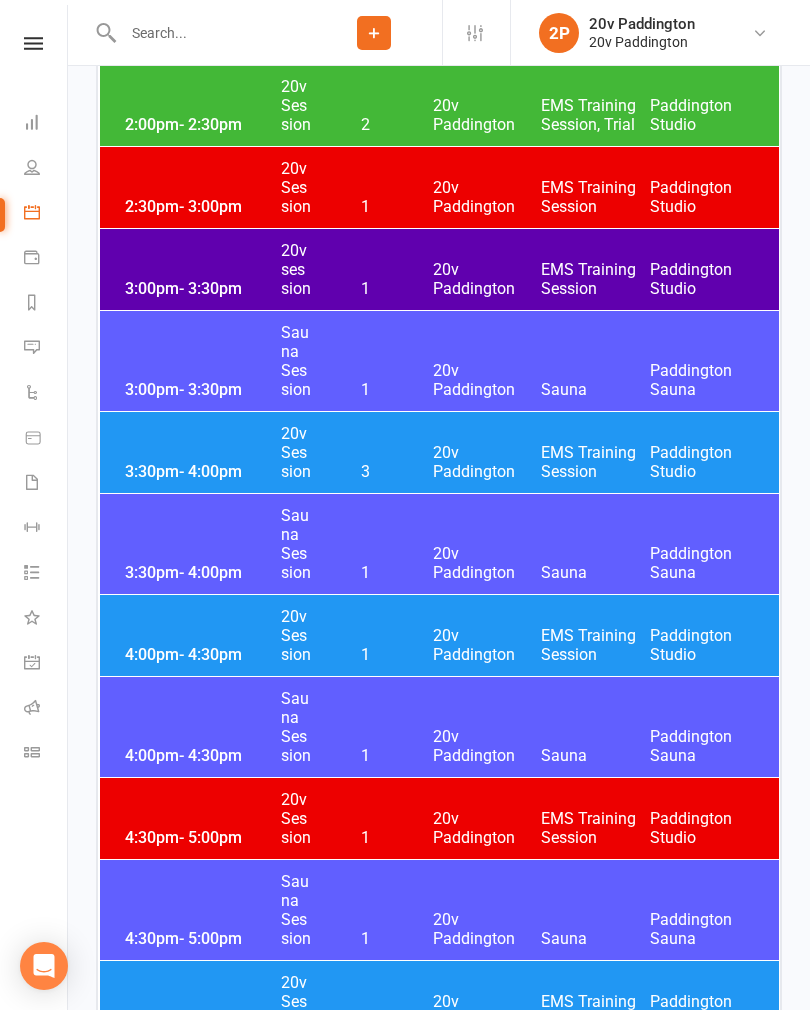 scroll, scrollTop: 2990, scrollLeft: 0, axis: vertical 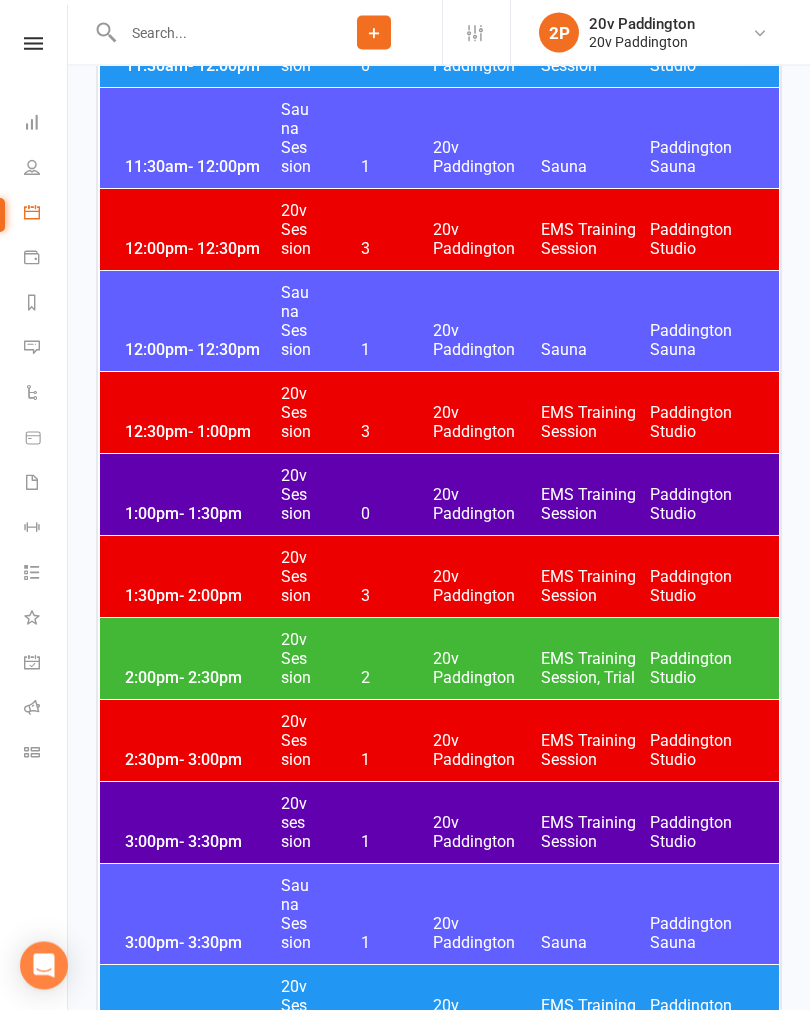 click on "Messages   2" at bounding box center [46, 349] 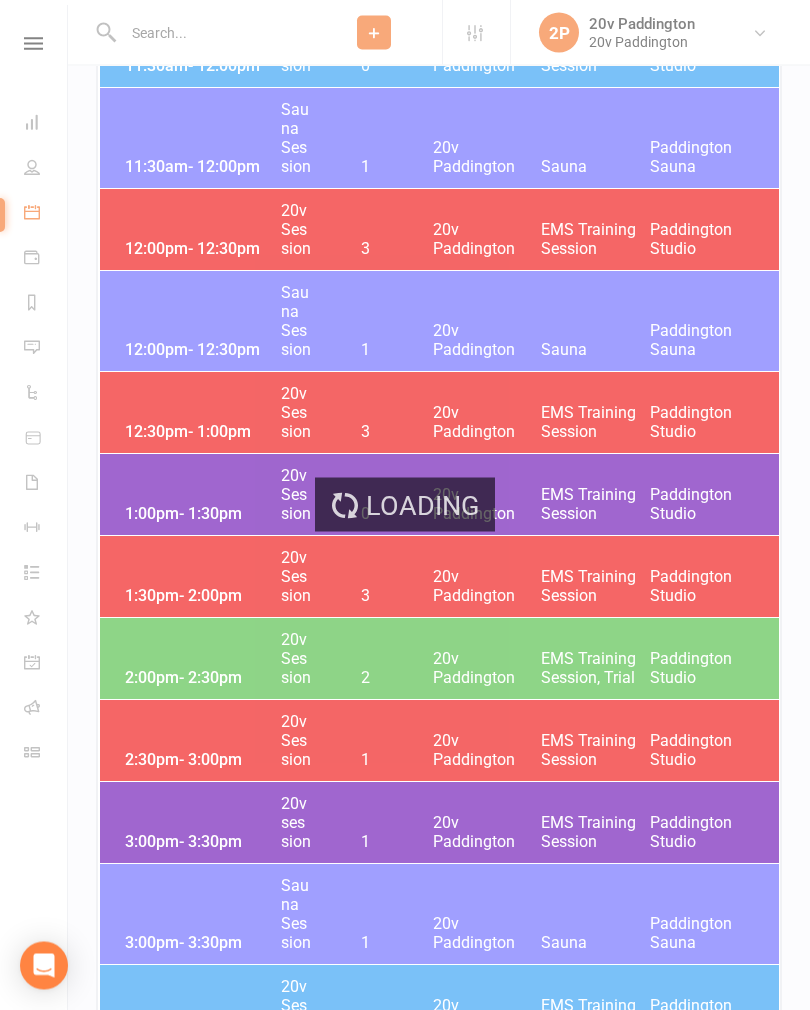 scroll, scrollTop: 2438, scrollLeft: 0, axis: vertical 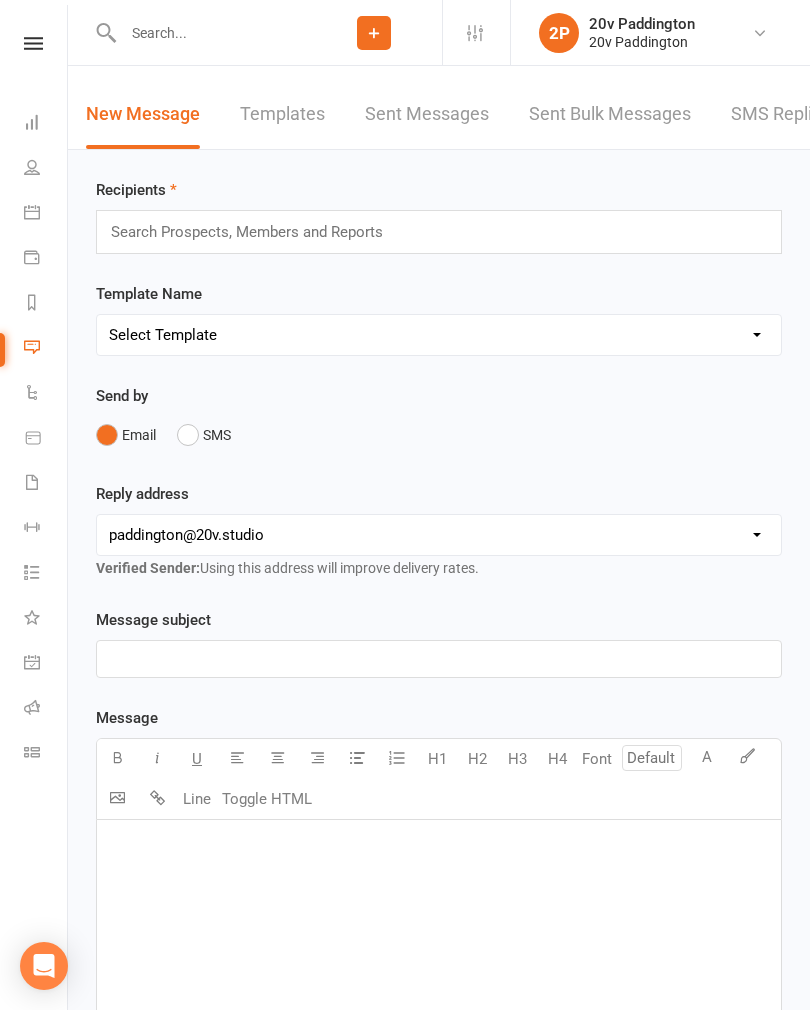 click on "SMS Replies  2" at bounding box center (791, 114) 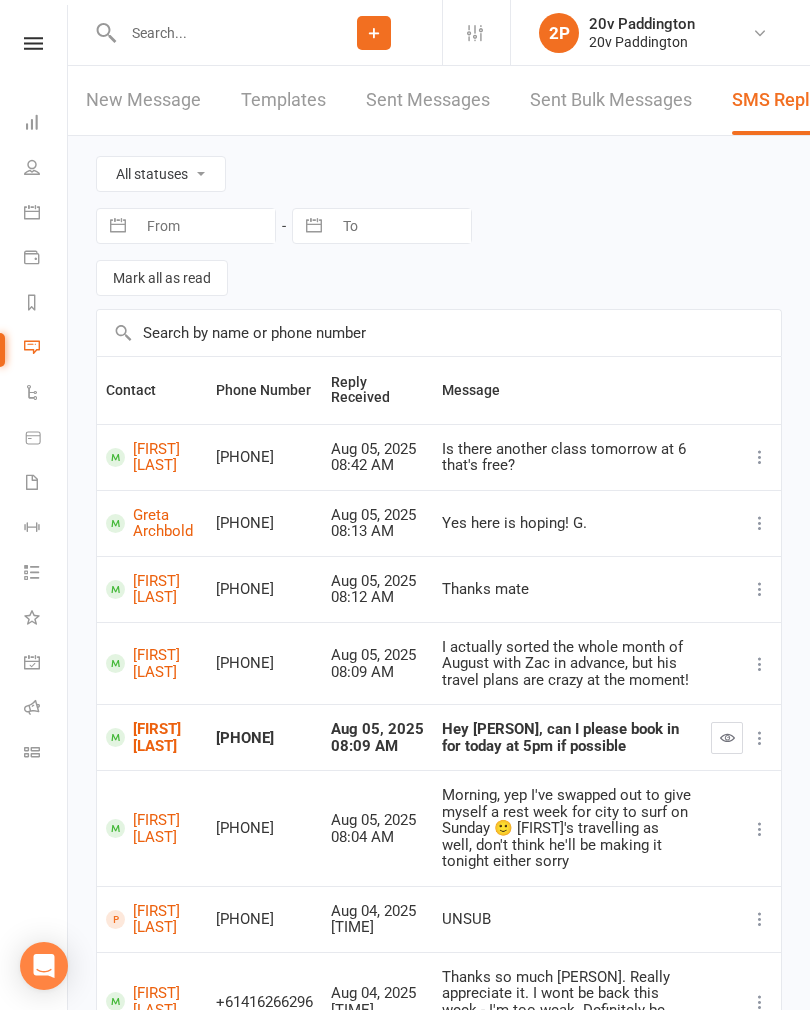 click at bounding box center [760, 457] 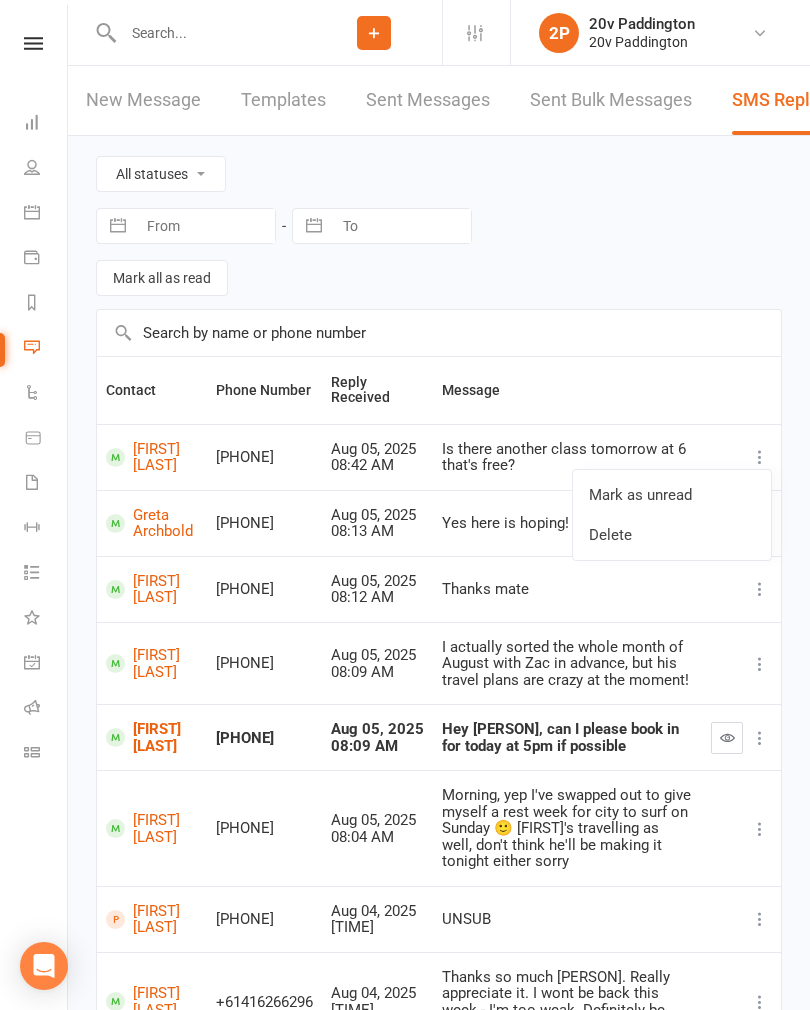 click on "Mark as unread" at bounding box center (672, 495) 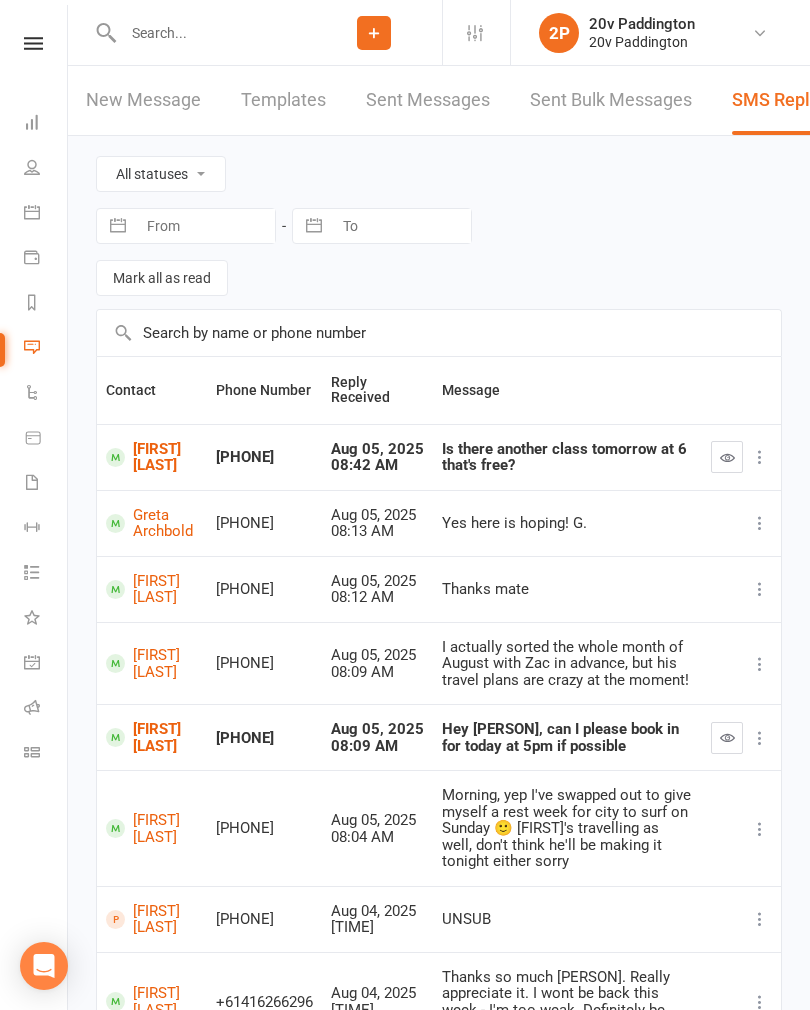 click on "All statuses Read only Unread only" at bounding box center [161, 174] 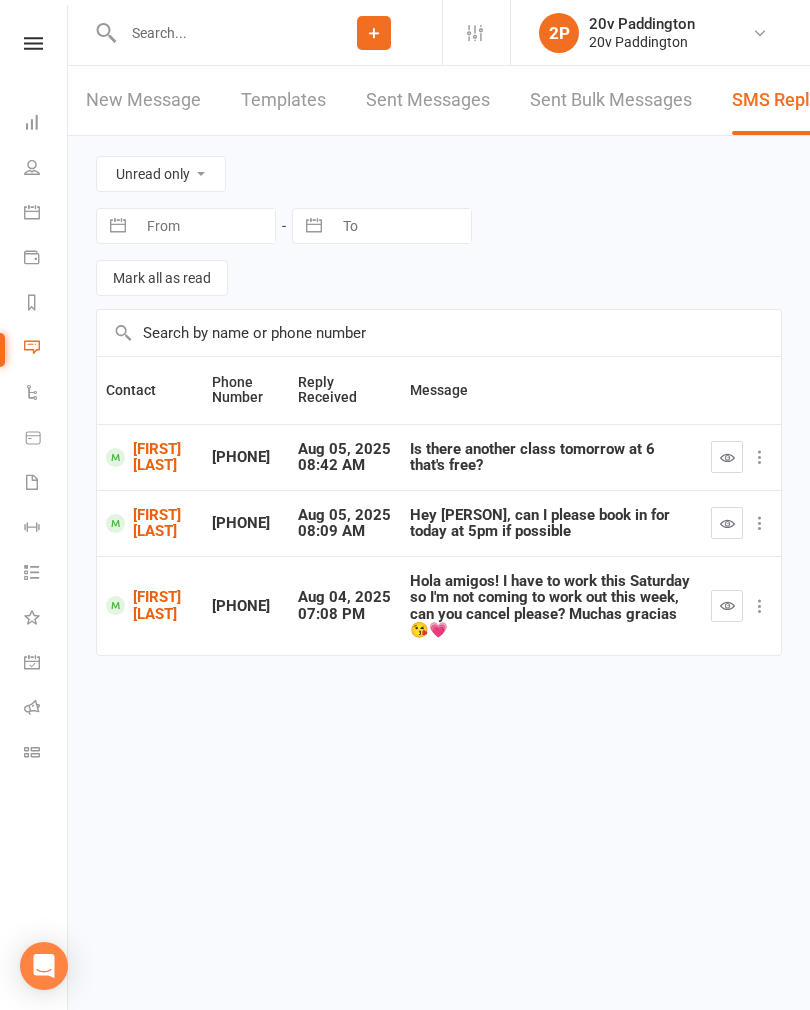 click at bounding box center [727, 605] 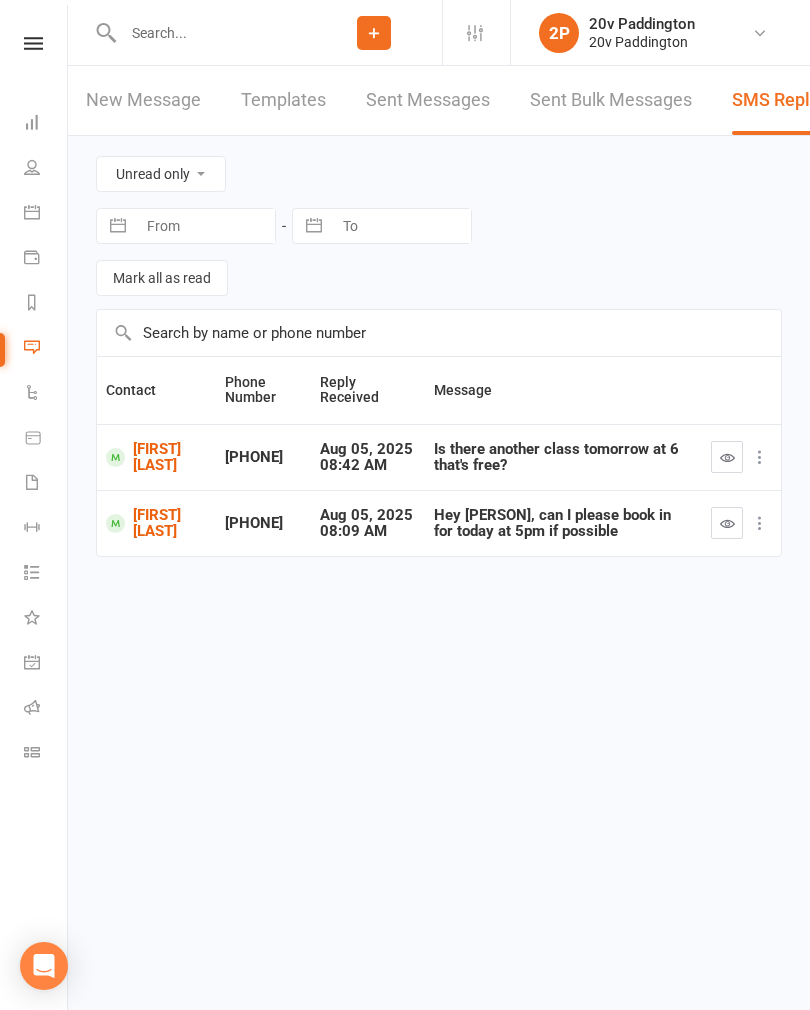 click at bounding box center (211, 33) 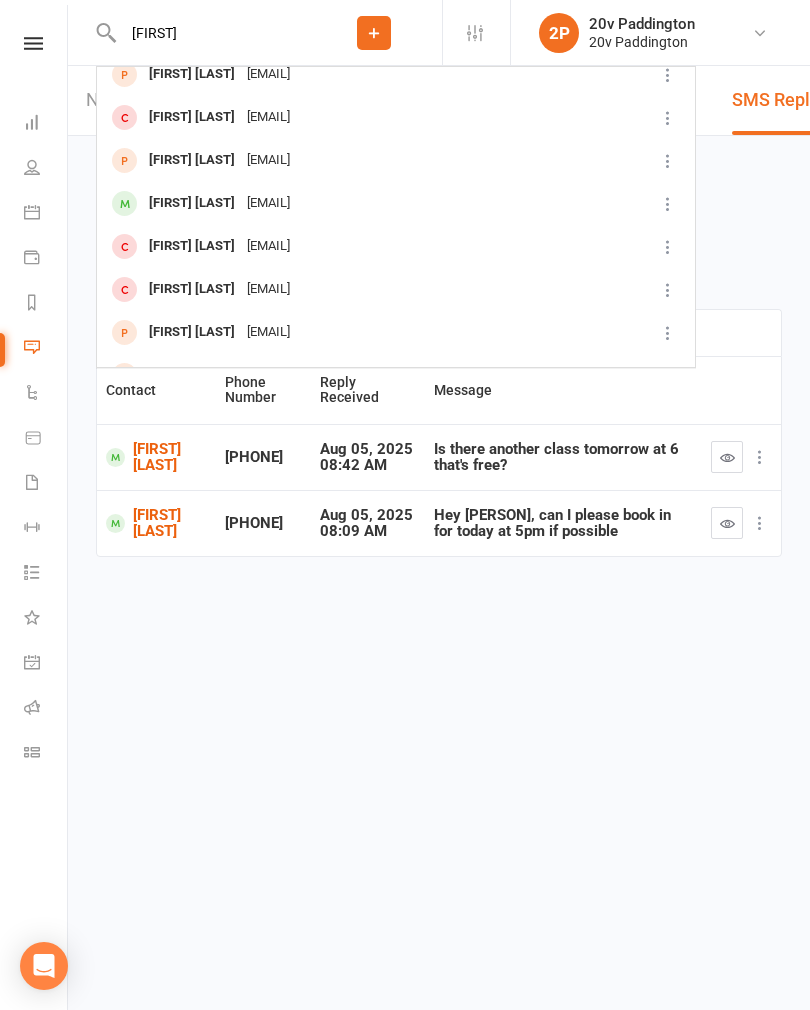 scroll, scrollTop: 147, scrollLeft: 0, axis: vertical 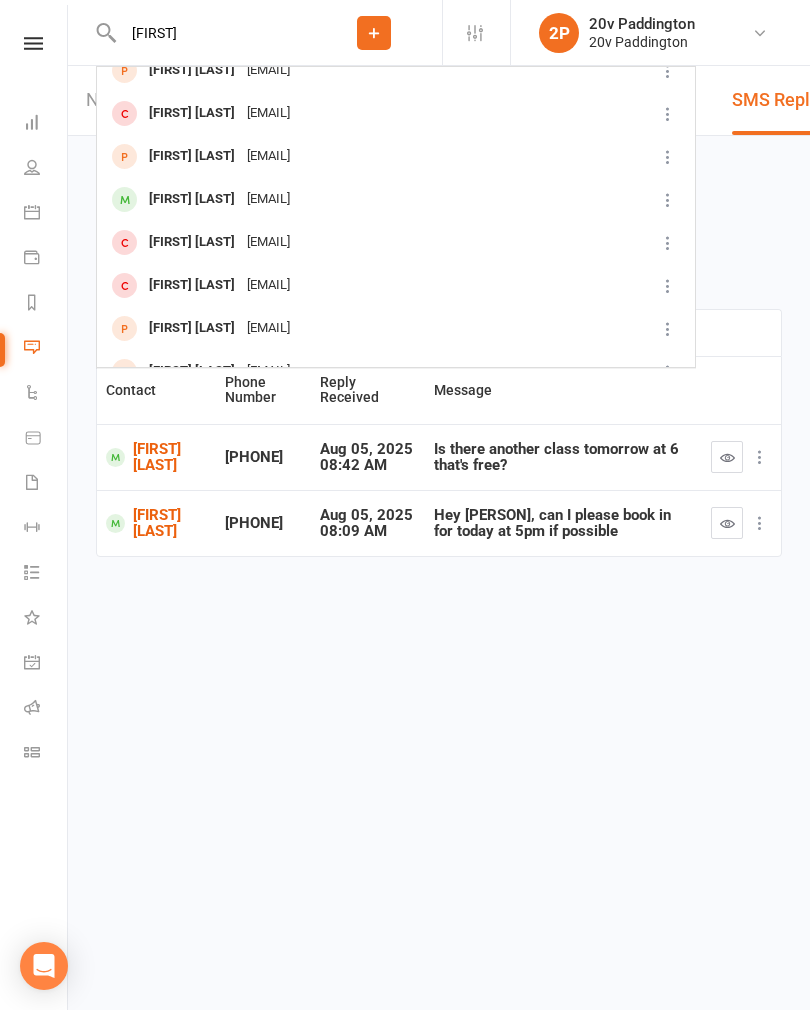 type on "[FIRST]" 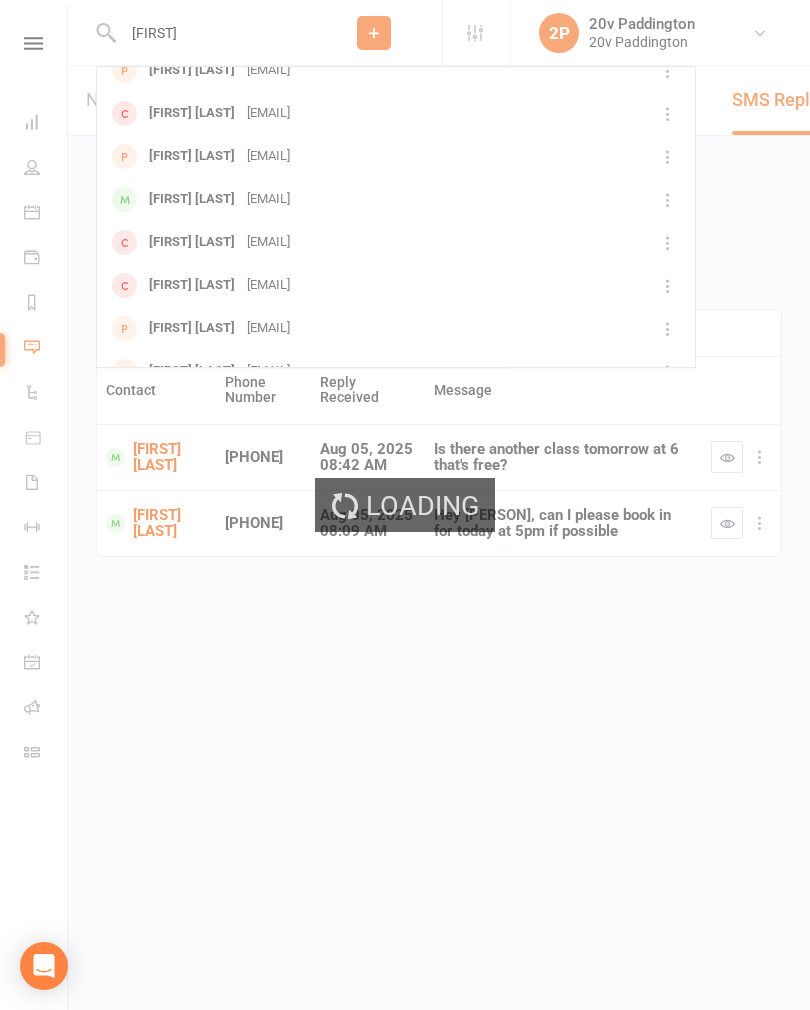type 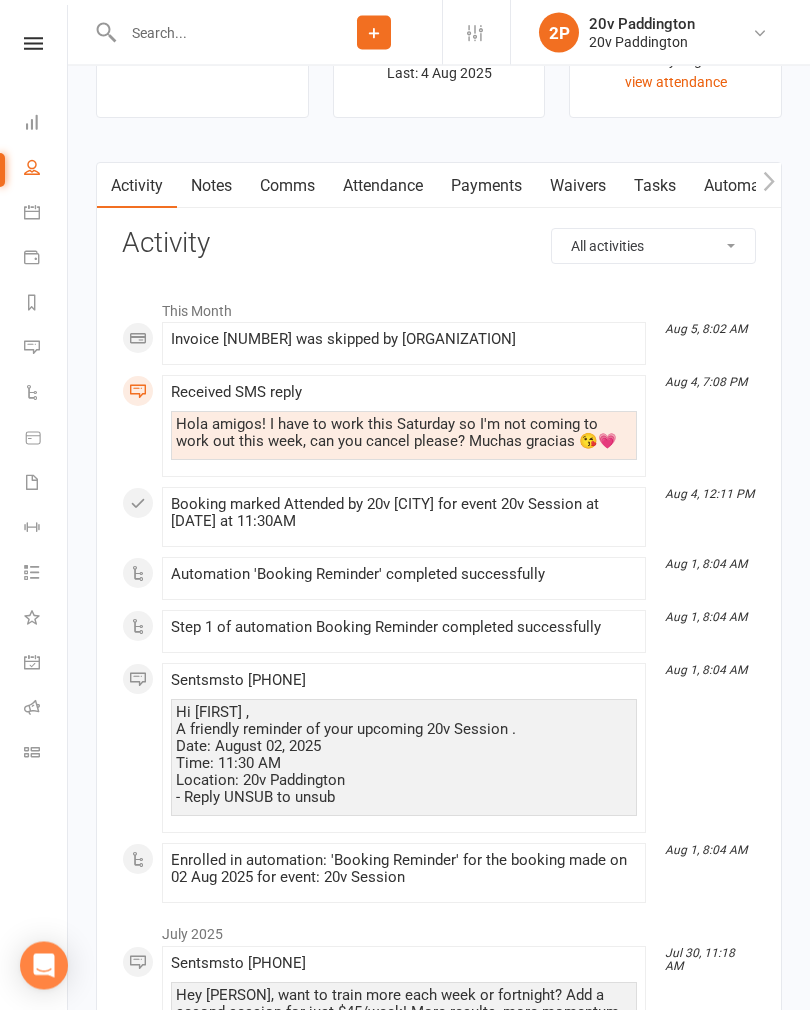 scroll, scrollTop: 2608, scrollLeft: 0, axis: vertical 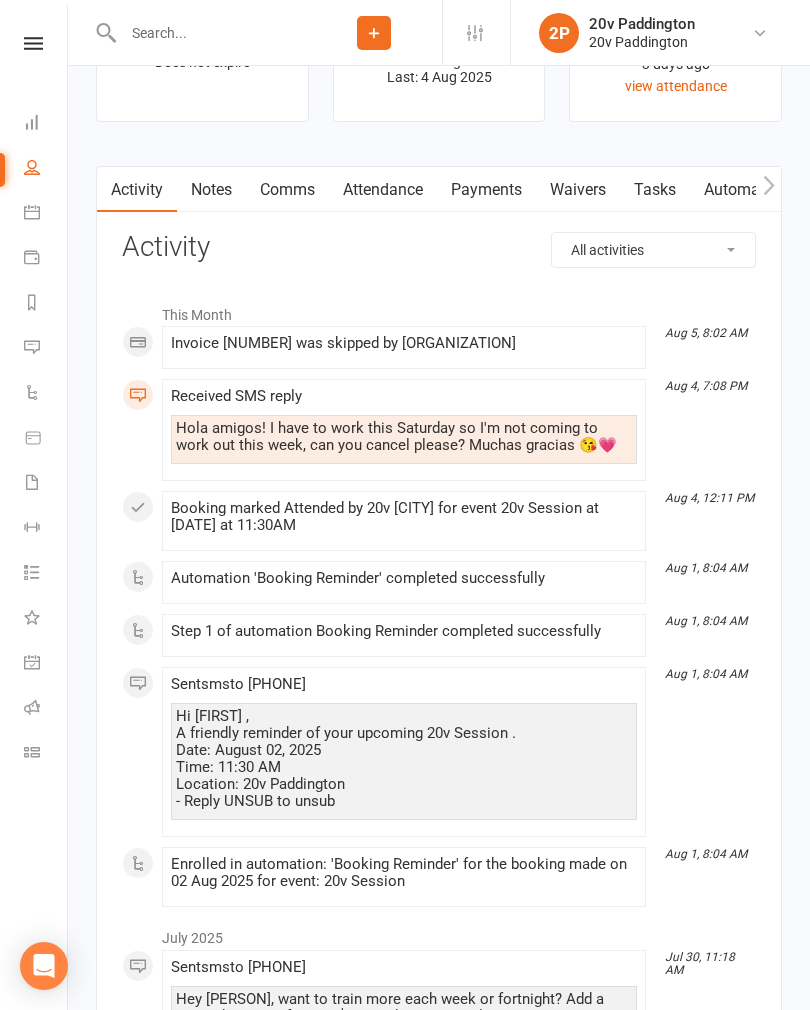 click on "Comms" at bounding box center [287, 190] 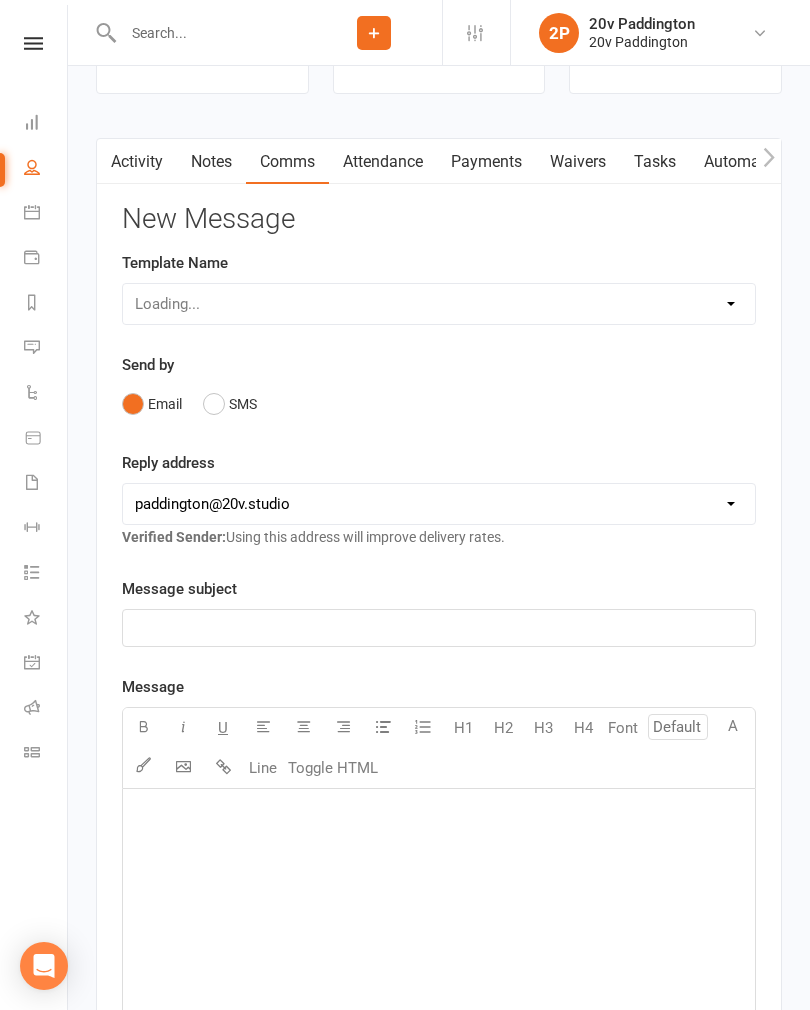 scroll, scrollTop: 2639, scrollLeft: 0, axis: vertical 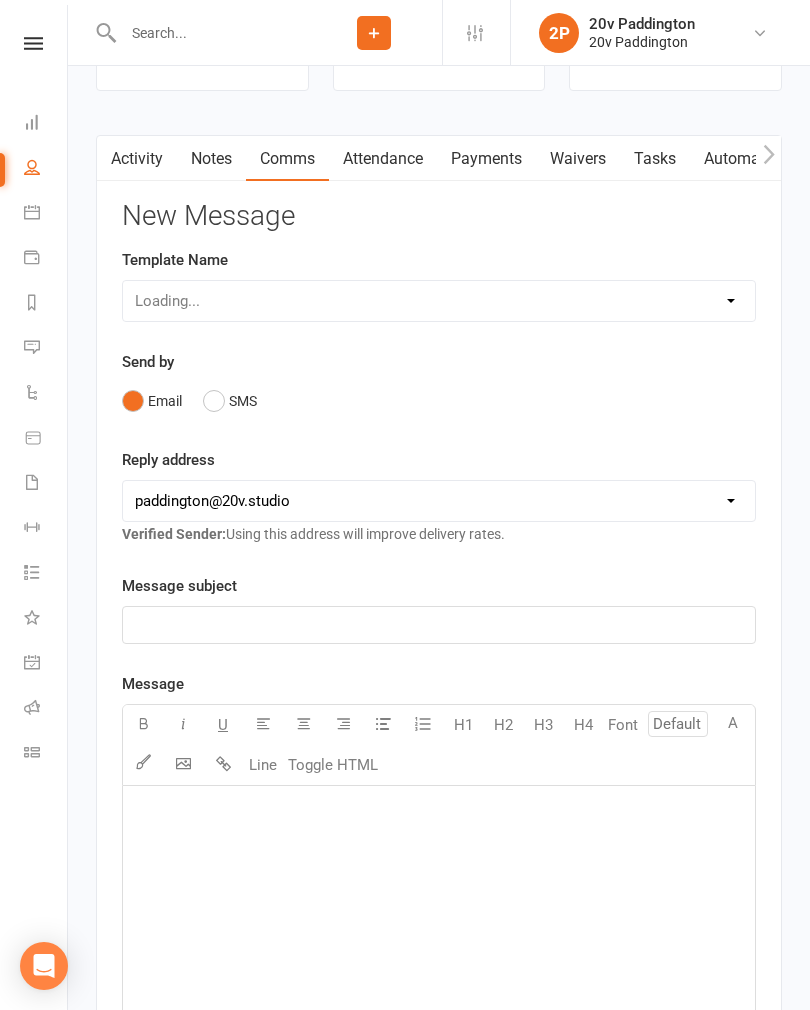 click on "SMS" at bounding box center (230, 401) 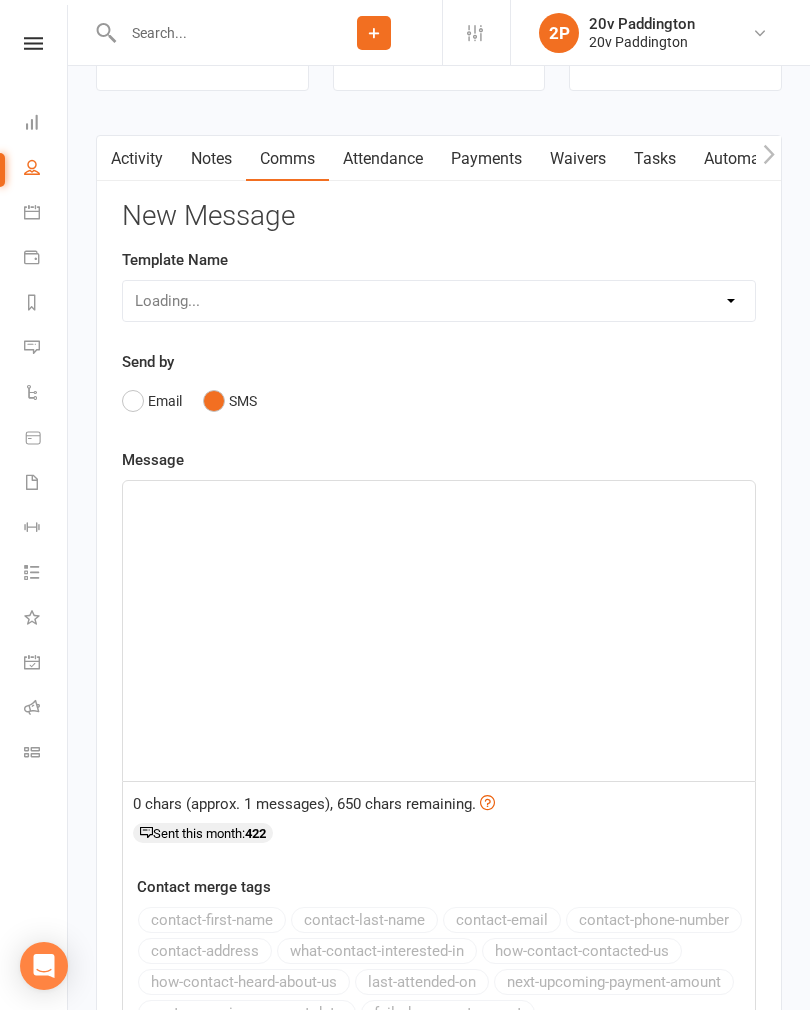 click on "﻿" 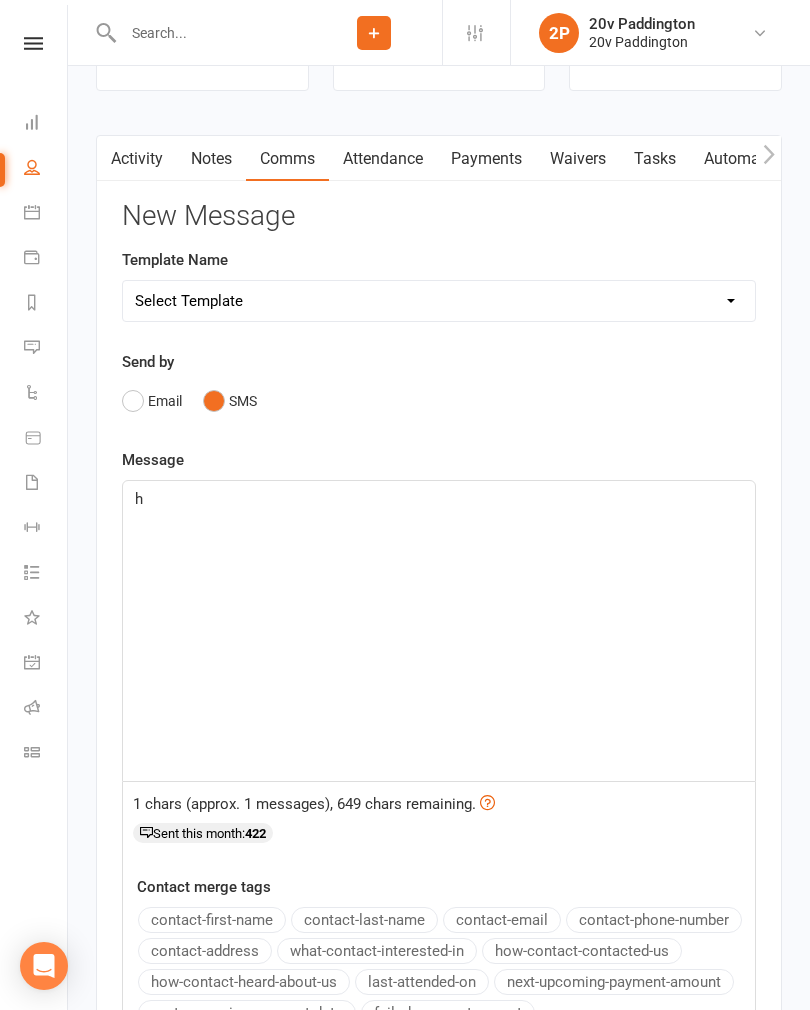 type 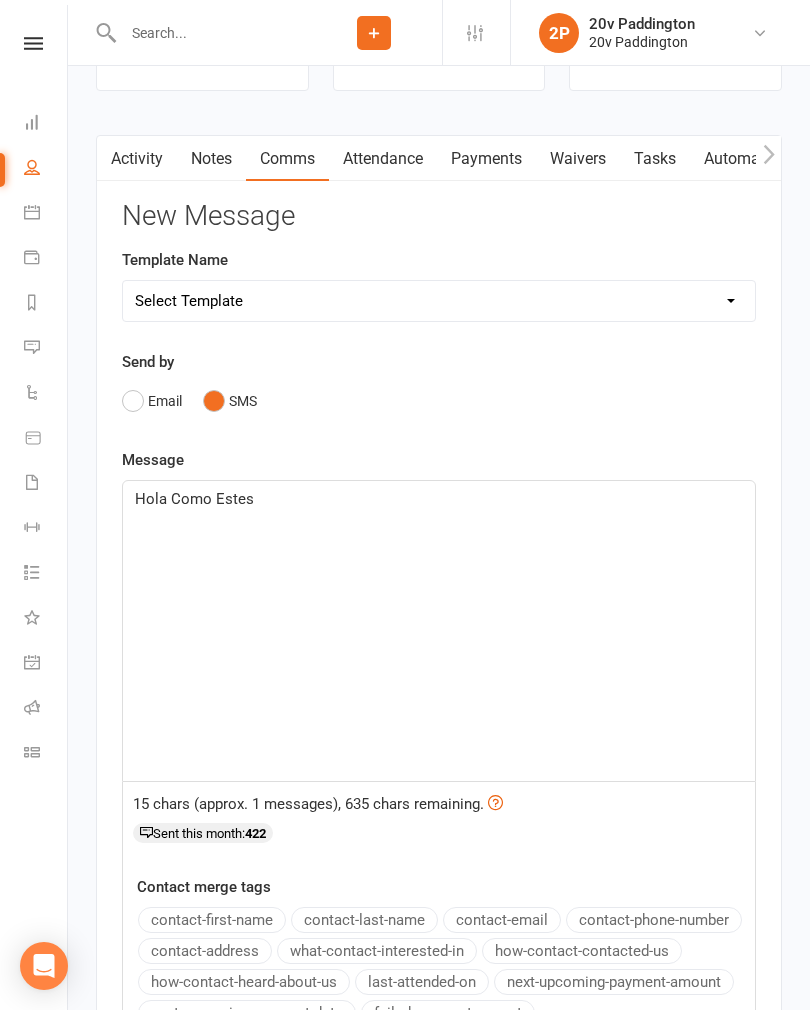 click on "Hola Como Estes" 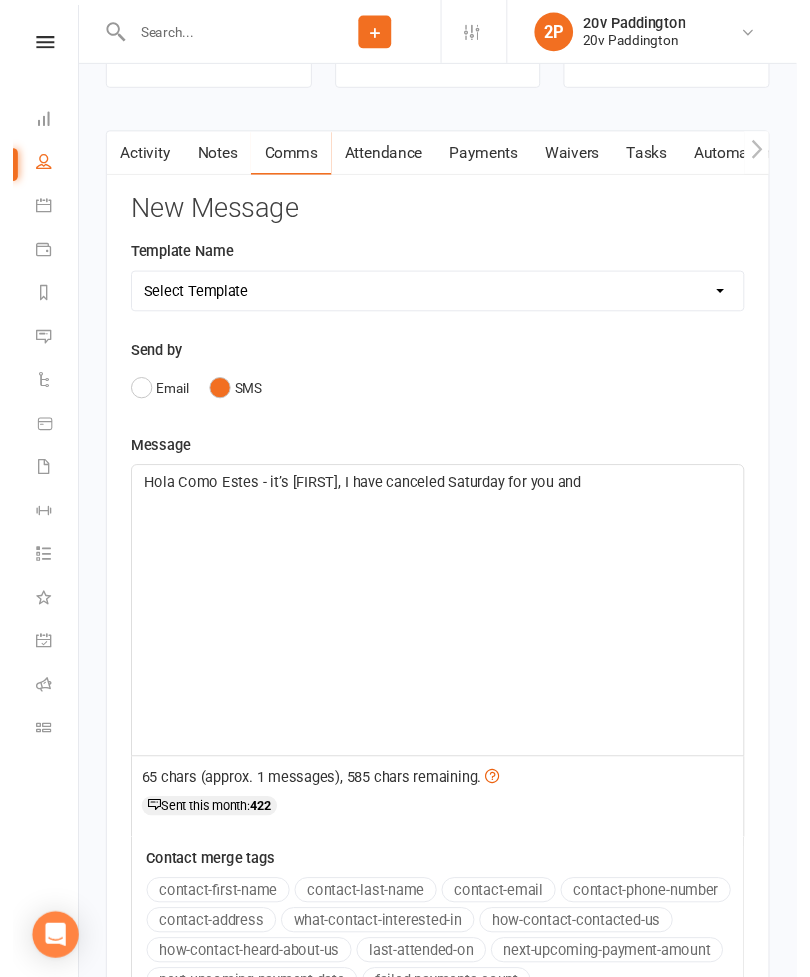scroll, scrollTop: 2656, scrollLeft: 0, axis: vertical 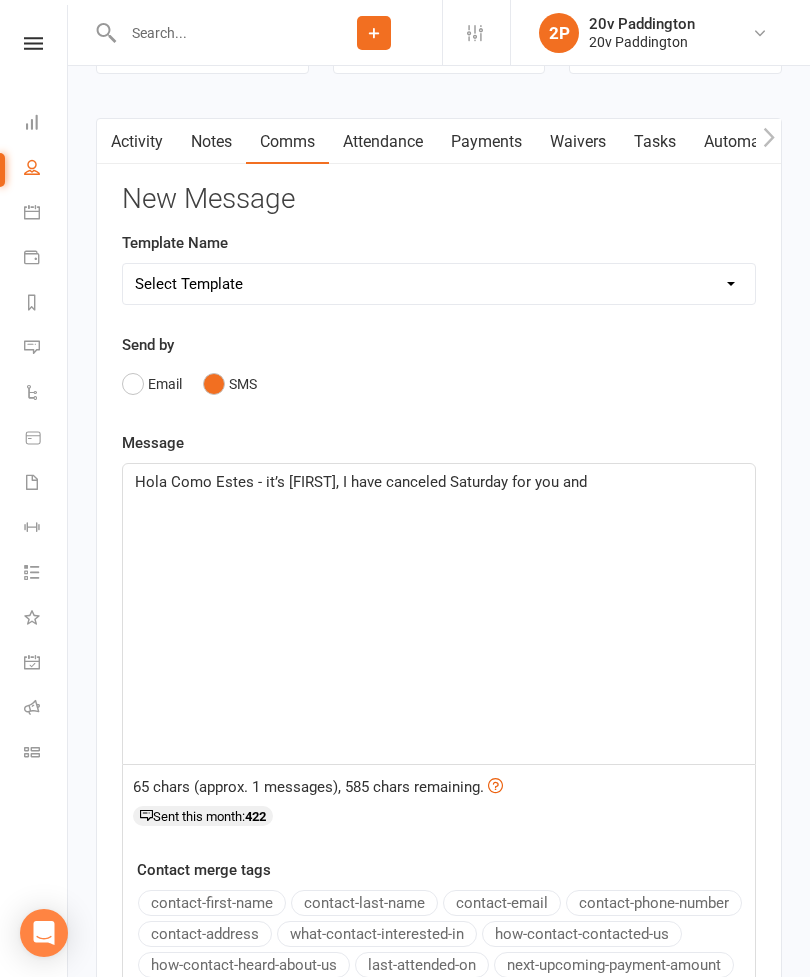 click on "Hola Como Estes - it’s [FIRST], I have canceled Saturday for you and" 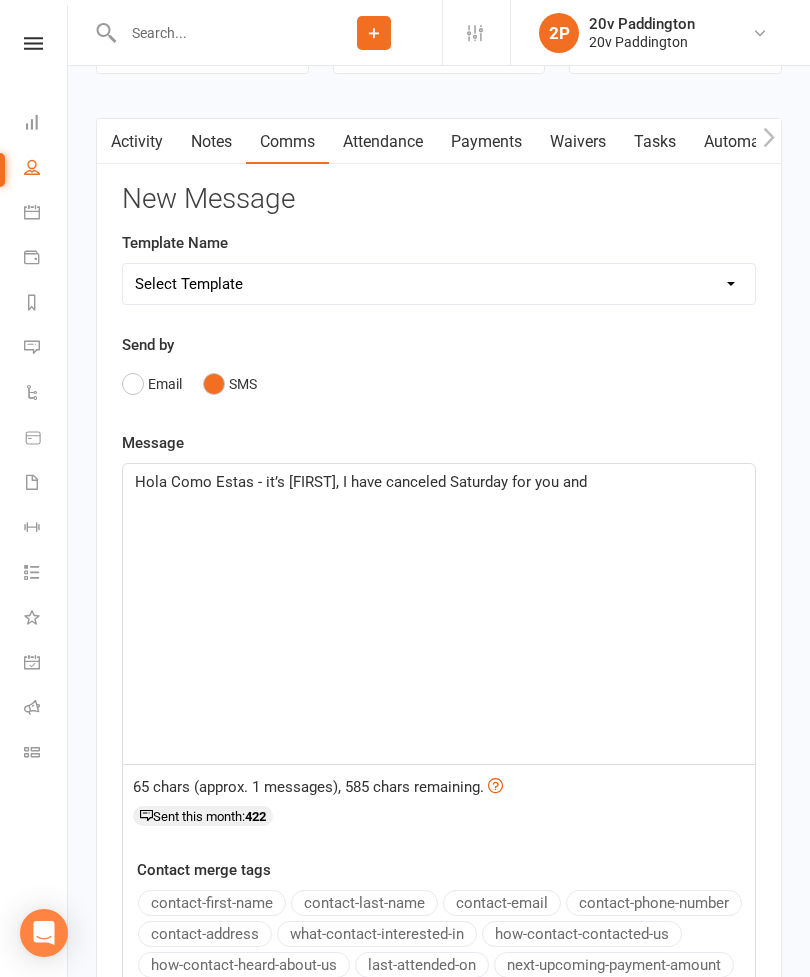 click on "Hola Como Estas - it’s [FIRST], I have canceled Saturday for you and" 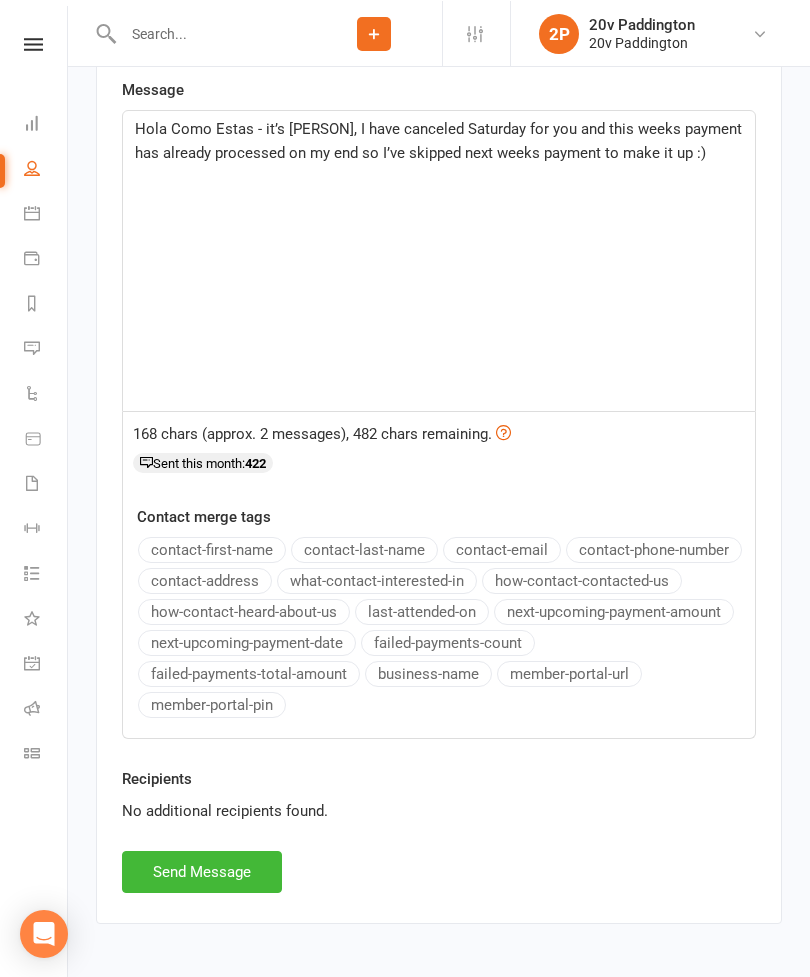 click on "Send Message" at bounding box center [202, 871] 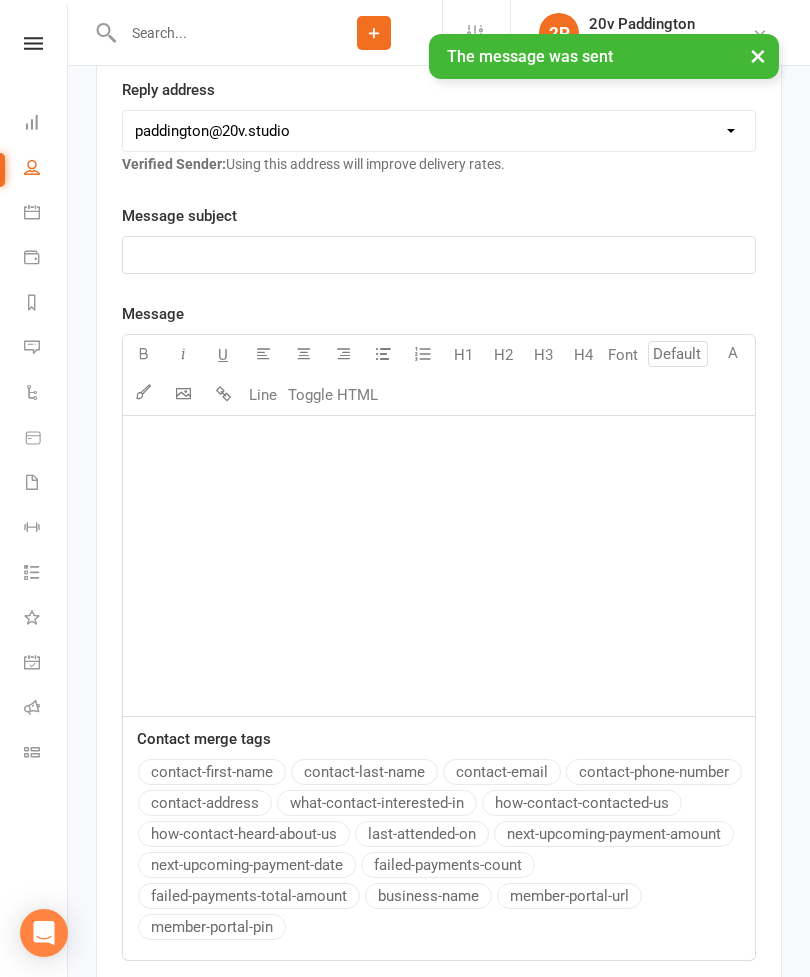 click on "Messages   2" at bounding box center [46, 349] 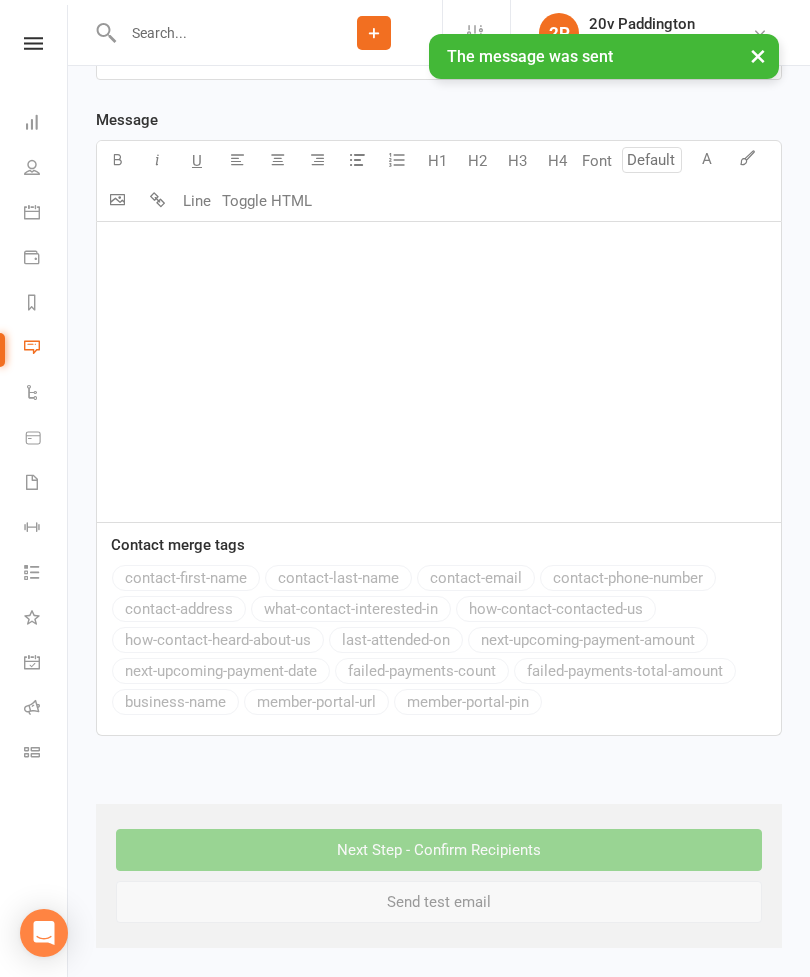 scroll, scrollTop: 0, scrollLeft: 0, axis: both 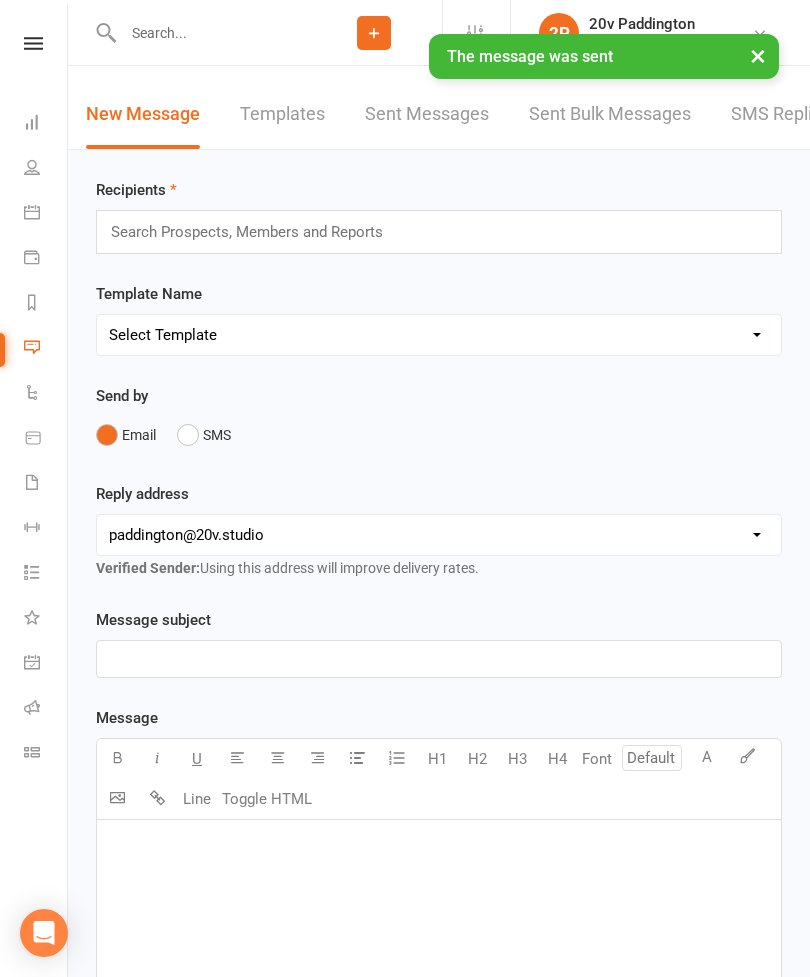 click on "SMS Replies  2" at bounding box center (791, 114) 